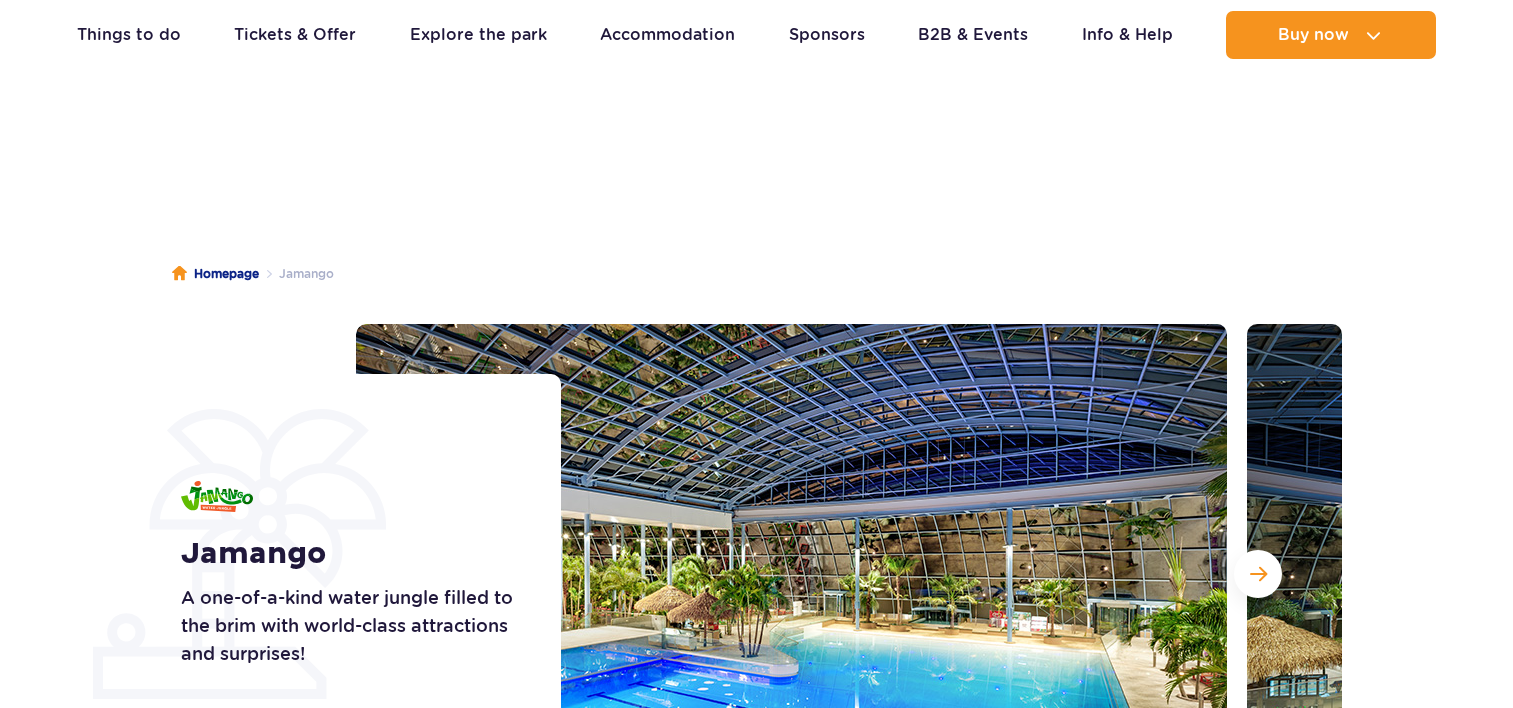 scroll, scrollTop: 200, scrollLeft: 0, axis: vertical 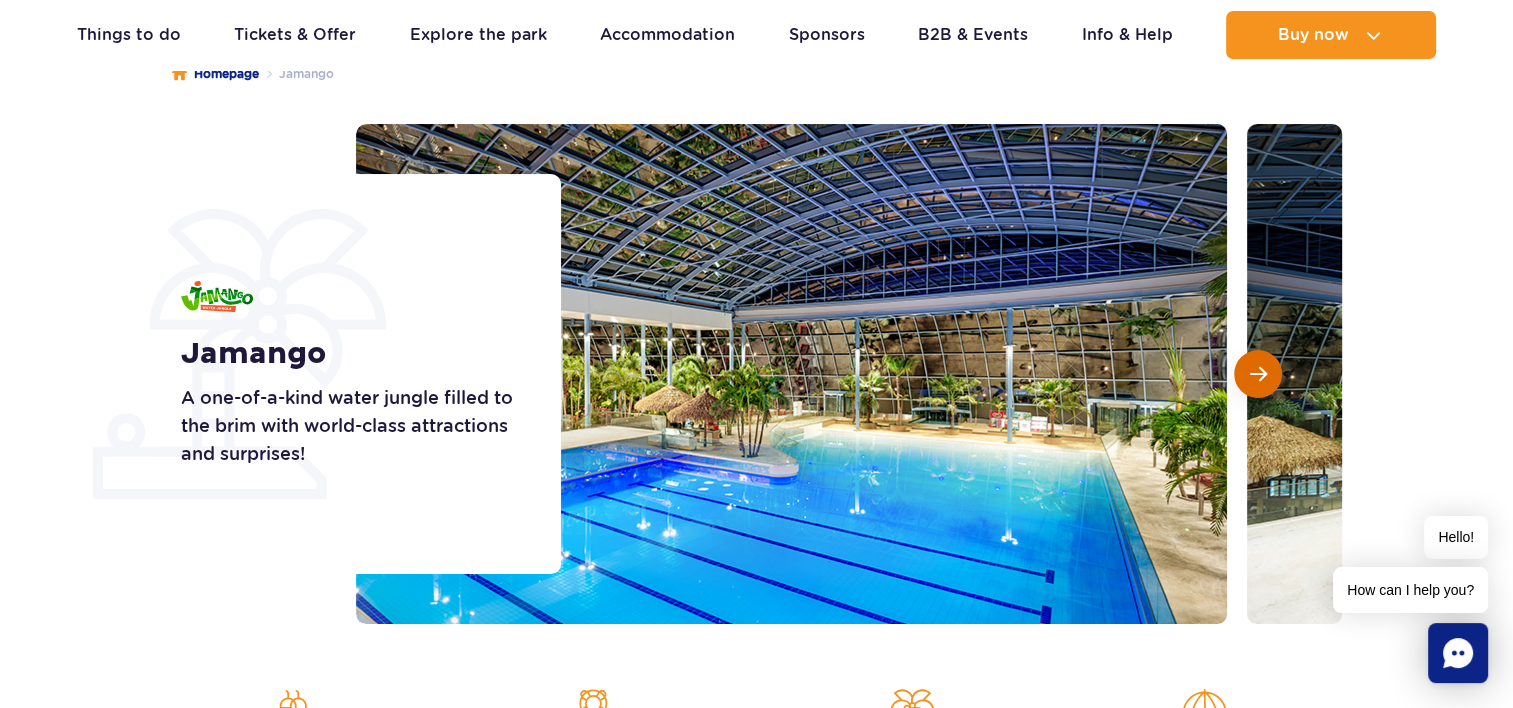 click at bounding box center (1258, 374) 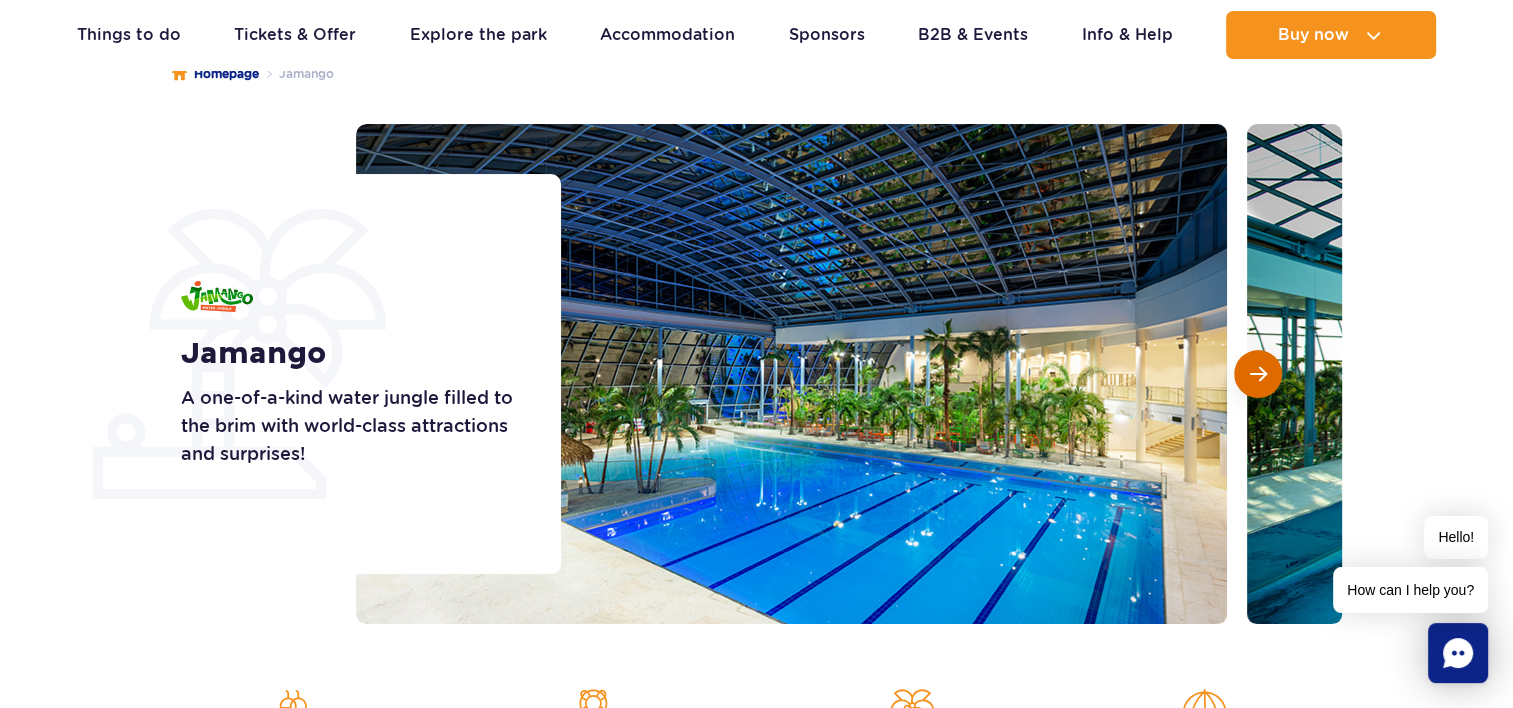 click at bounding box center (1258, 374) 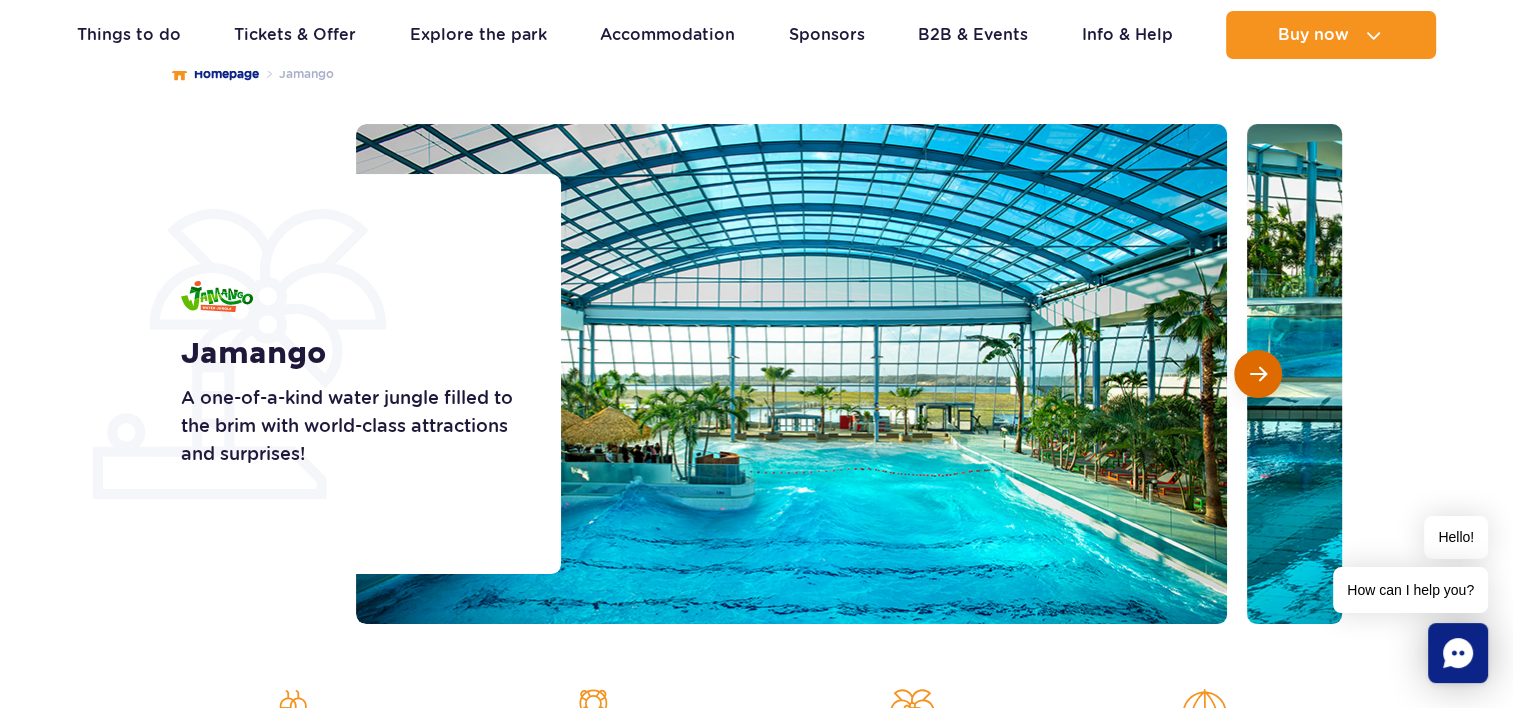 click at bounding box center (1258, 374) 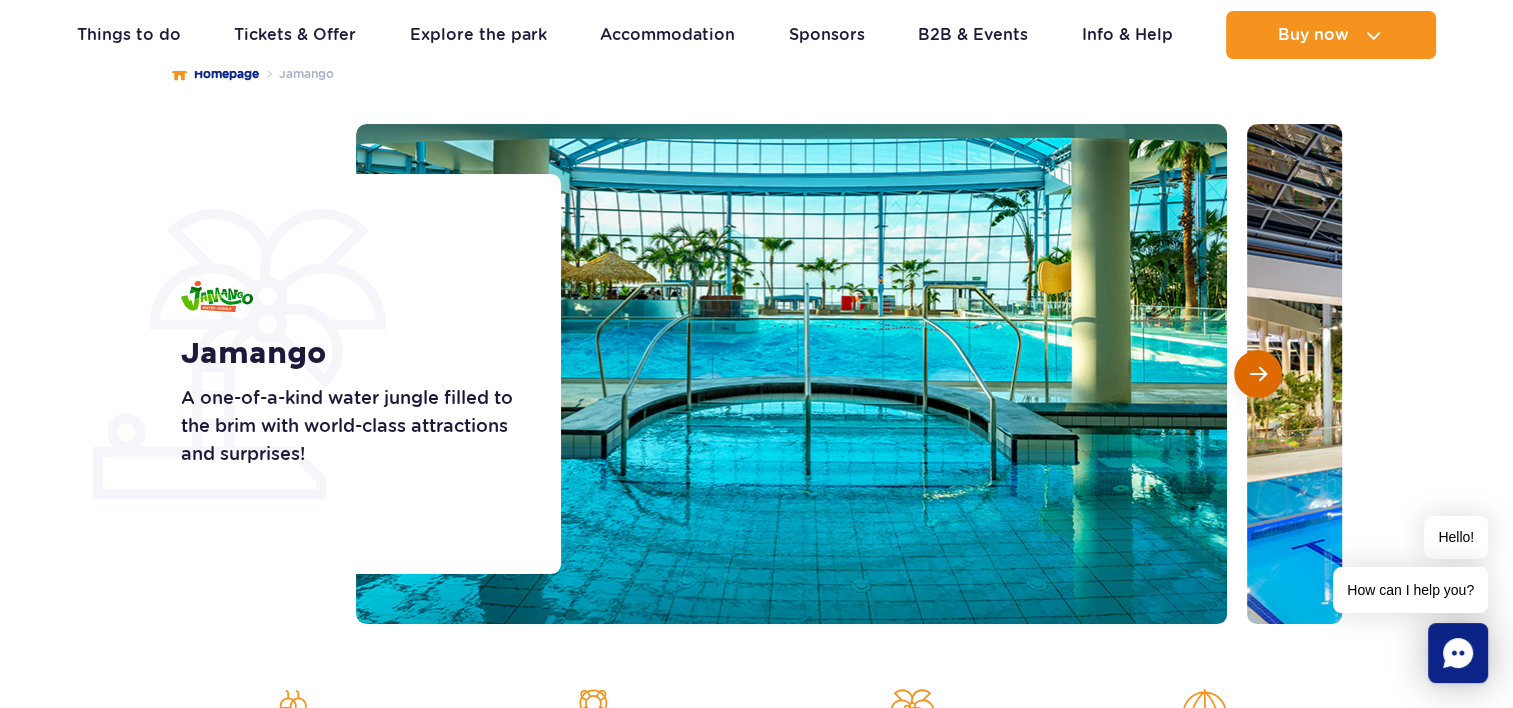 click at bounding box center [1258, 374] 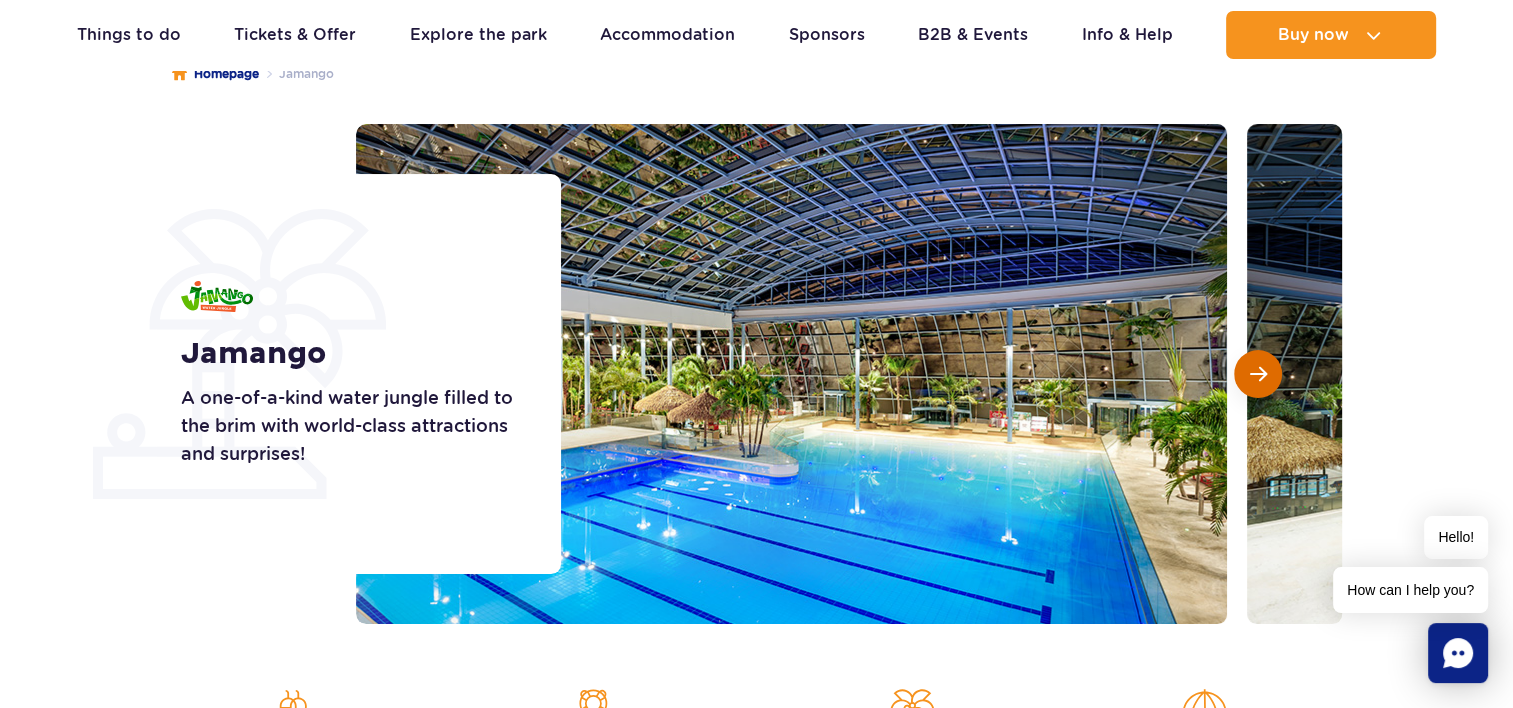 click at bounding box center (1258, 374) 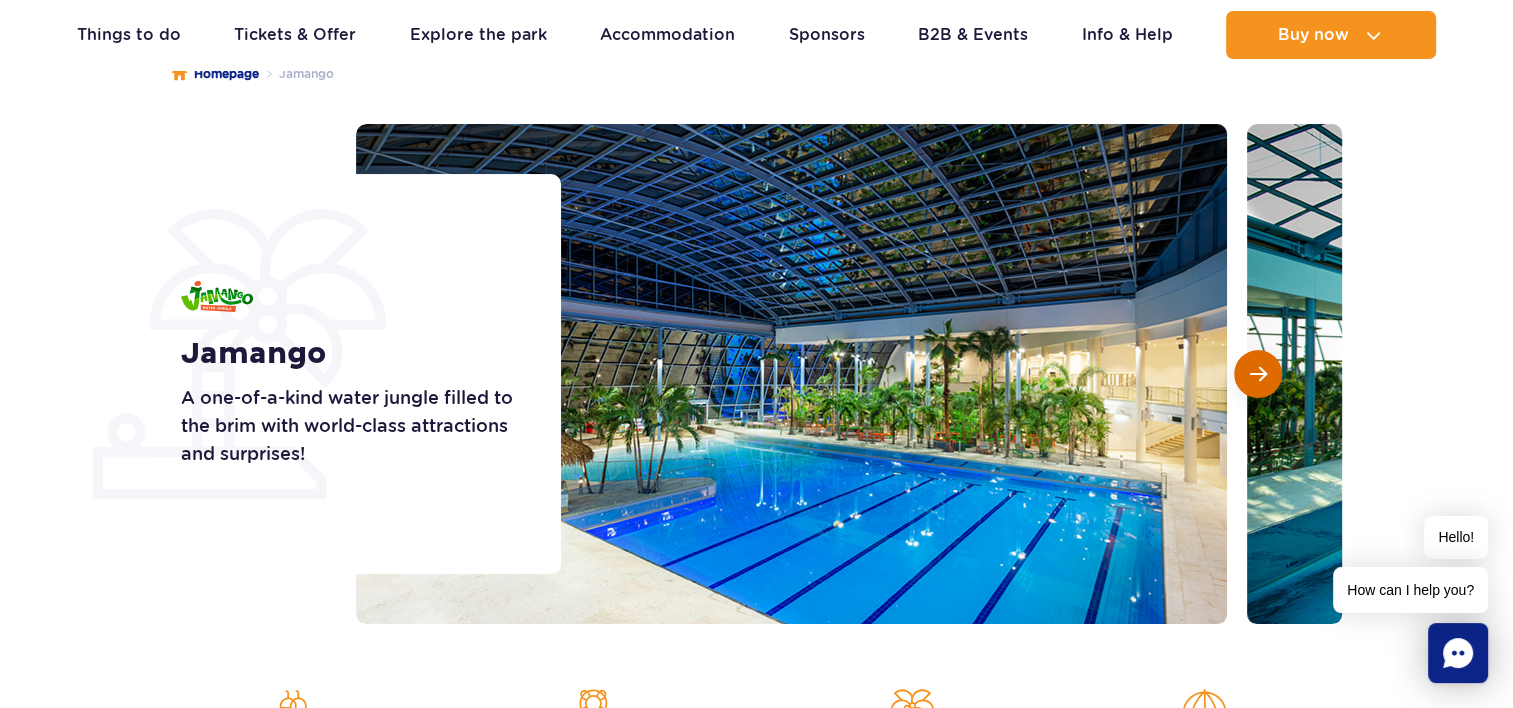 click at bounding box center (1258, 374) 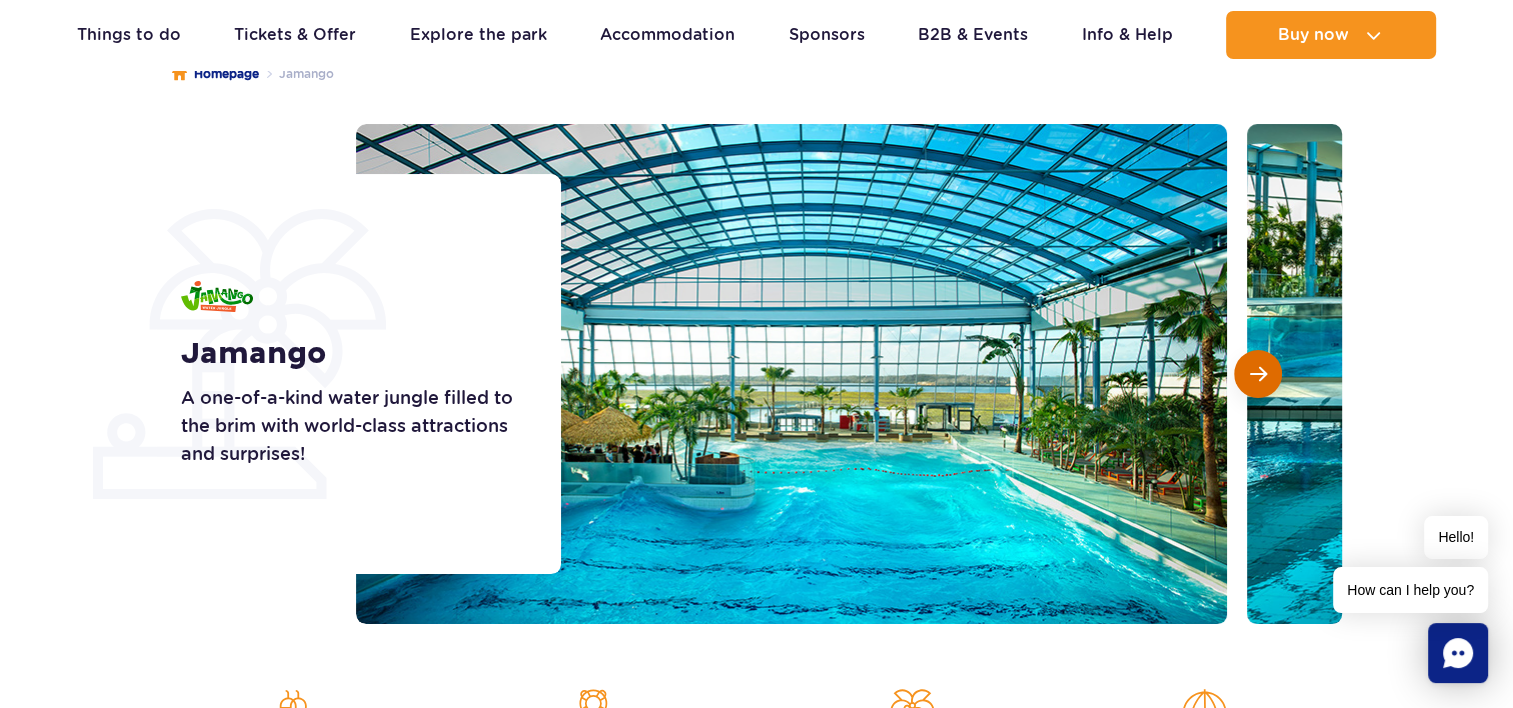 click at bounding box center (1258, 374) 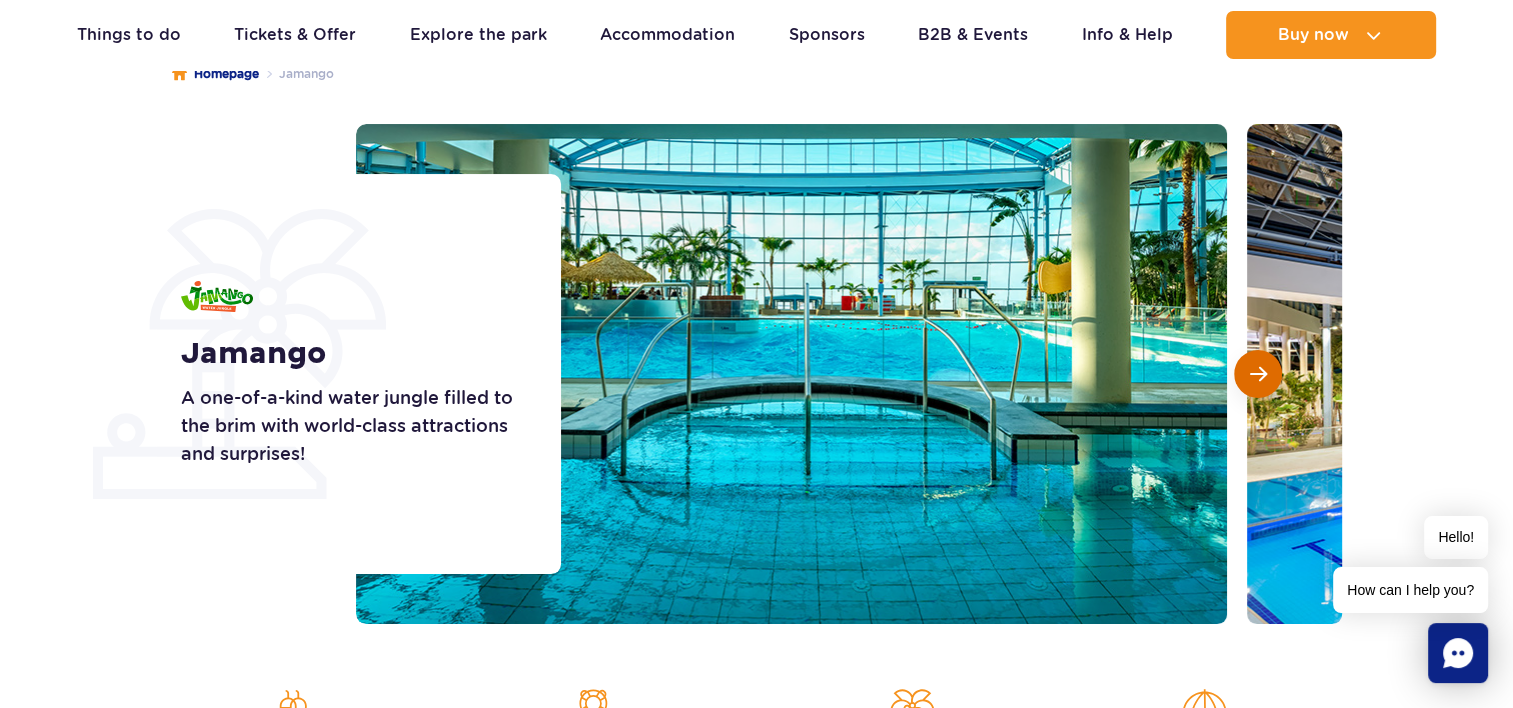 click at bounding box center (1258, 374) 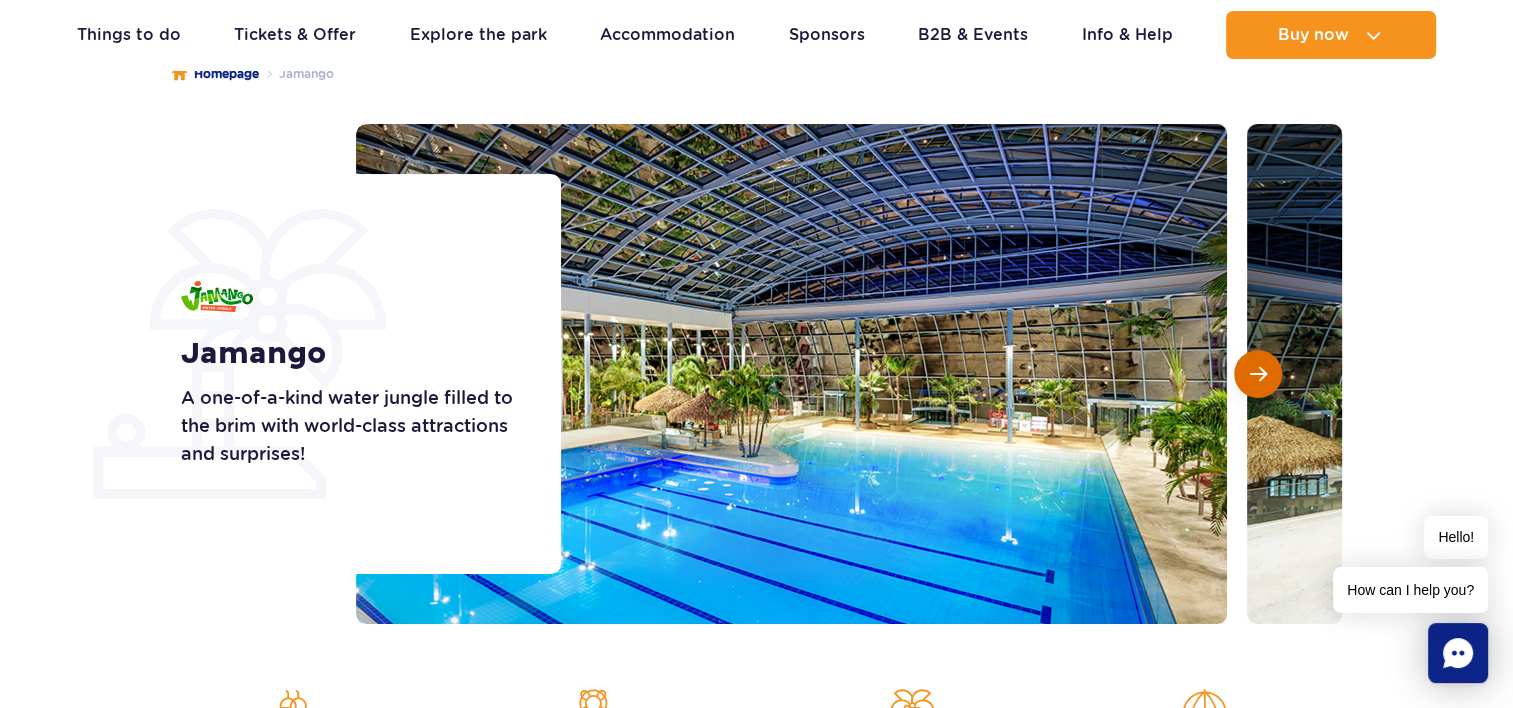 click at bounding box center [1258, 374] 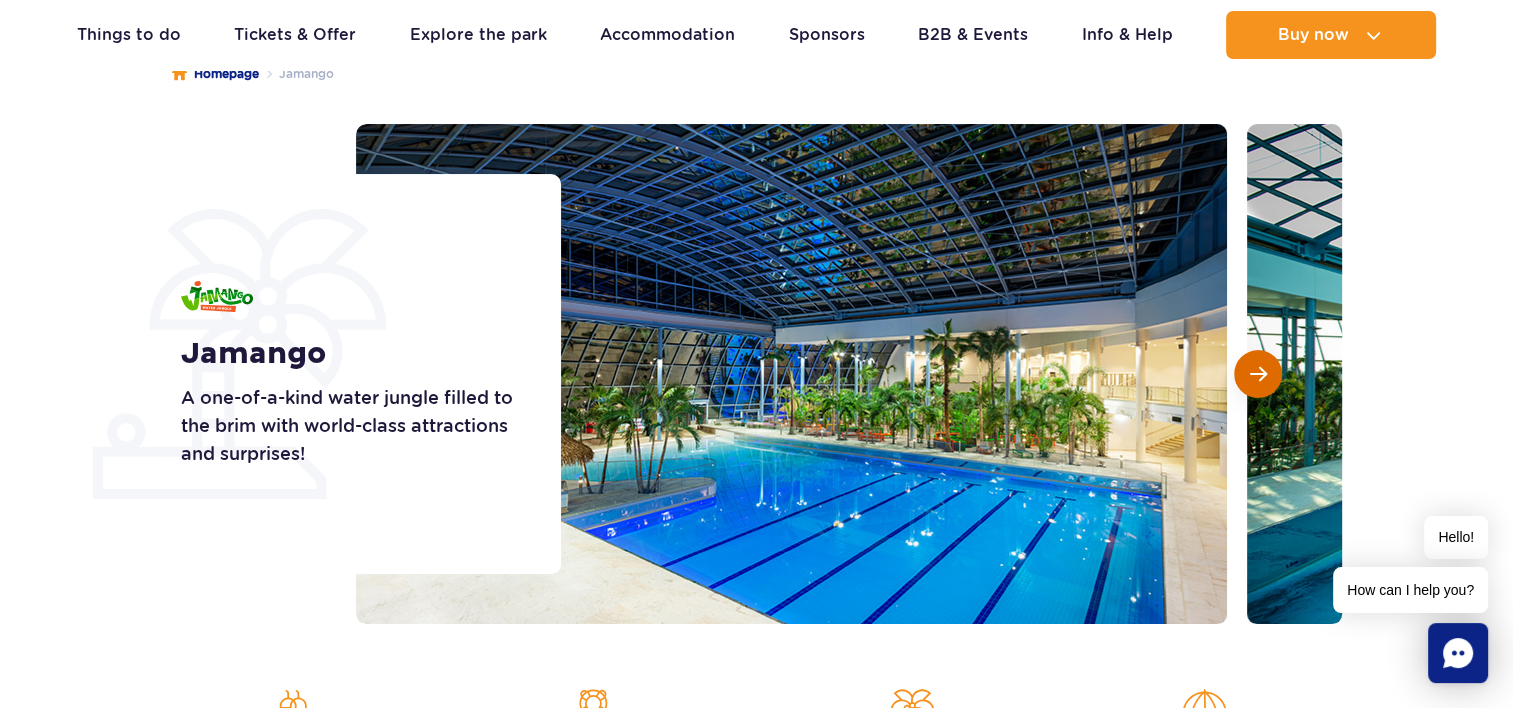 click at bounding box center [1258, 374] 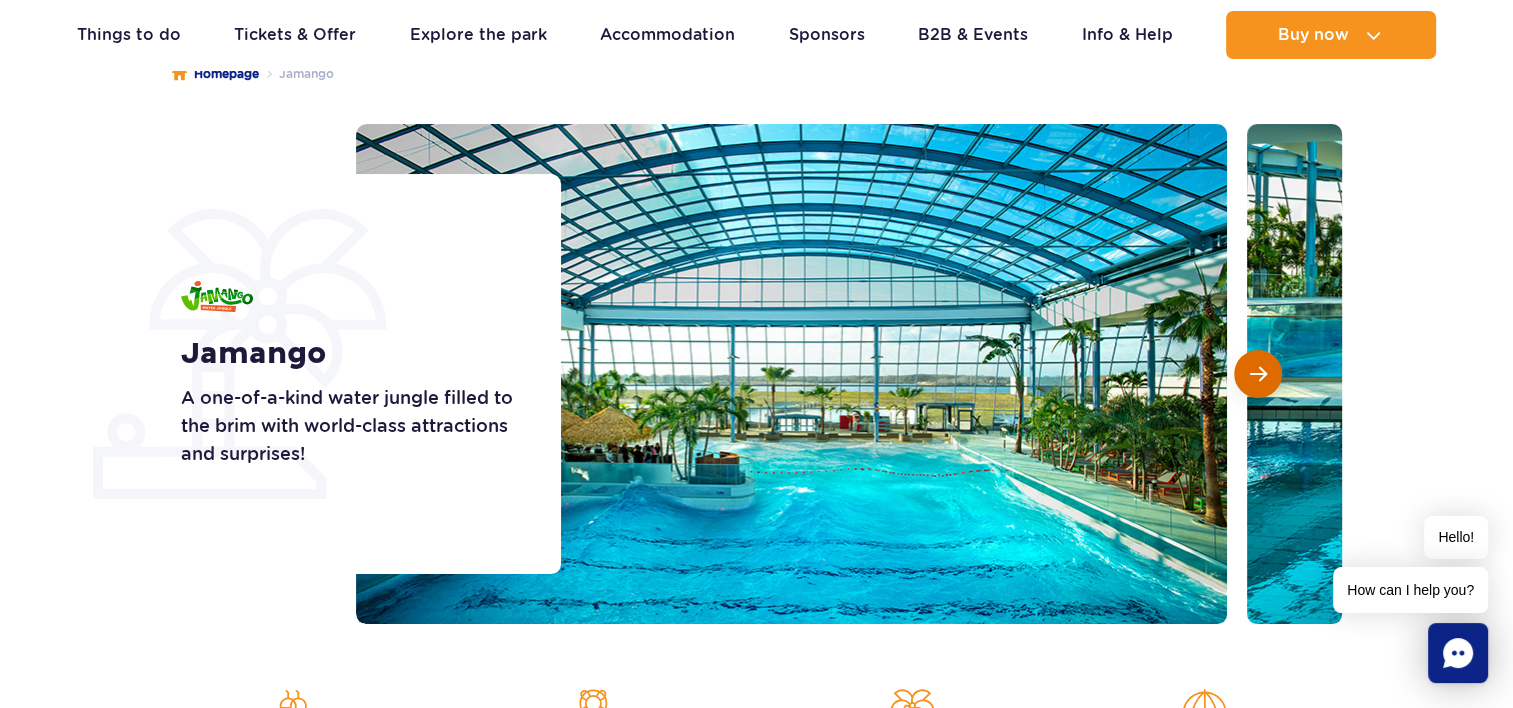 click at bounding box center (1258, 374) 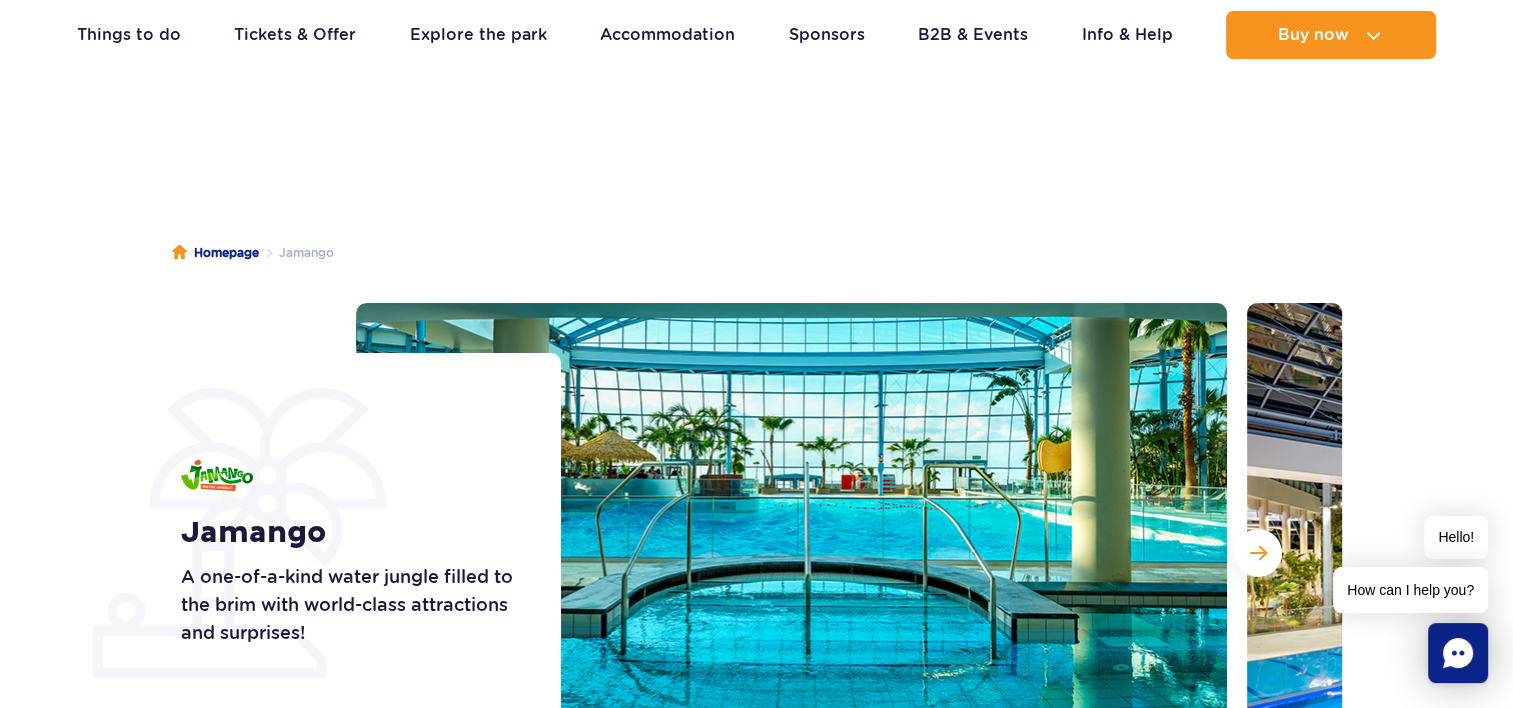 scroll, scrollTop: 0, scrollLeft: 0, axis: both 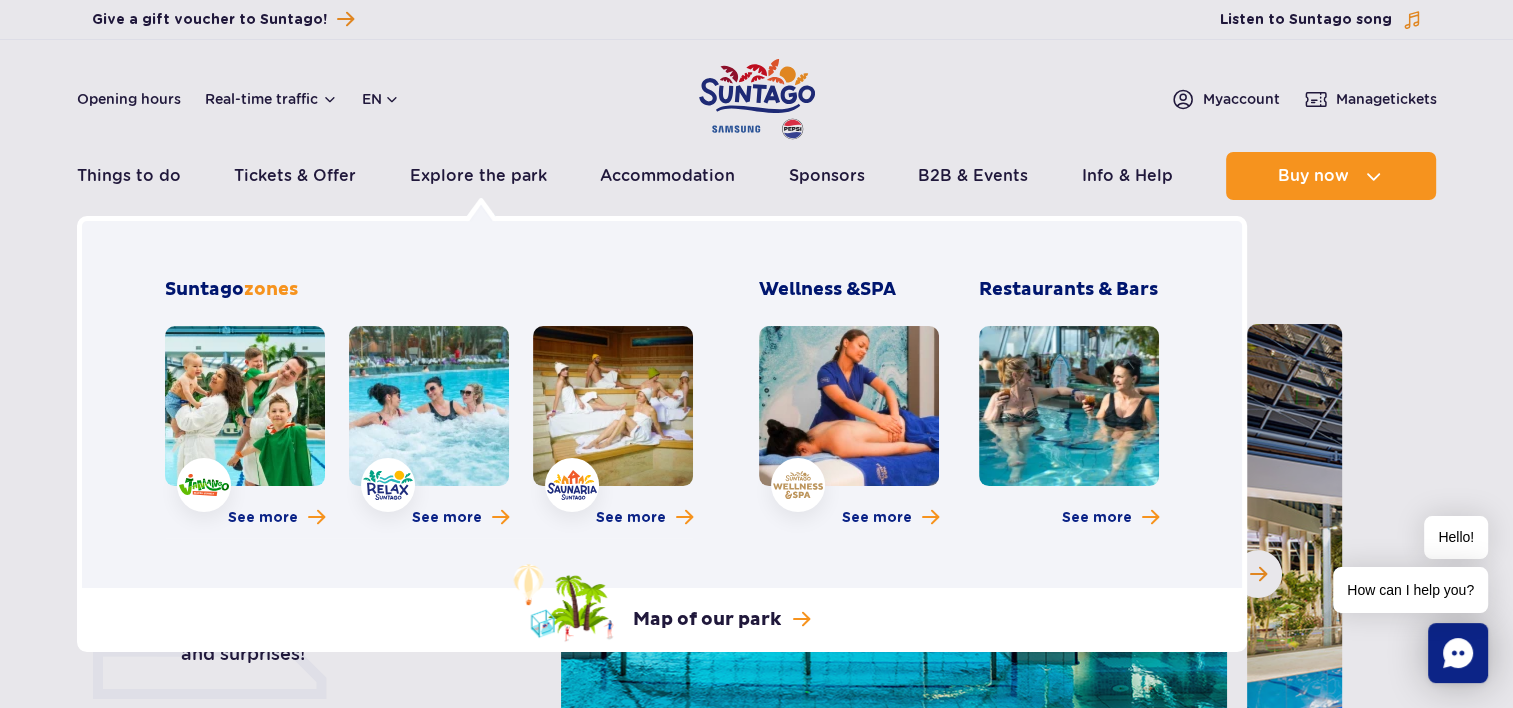click at bounding box center (429, 406) 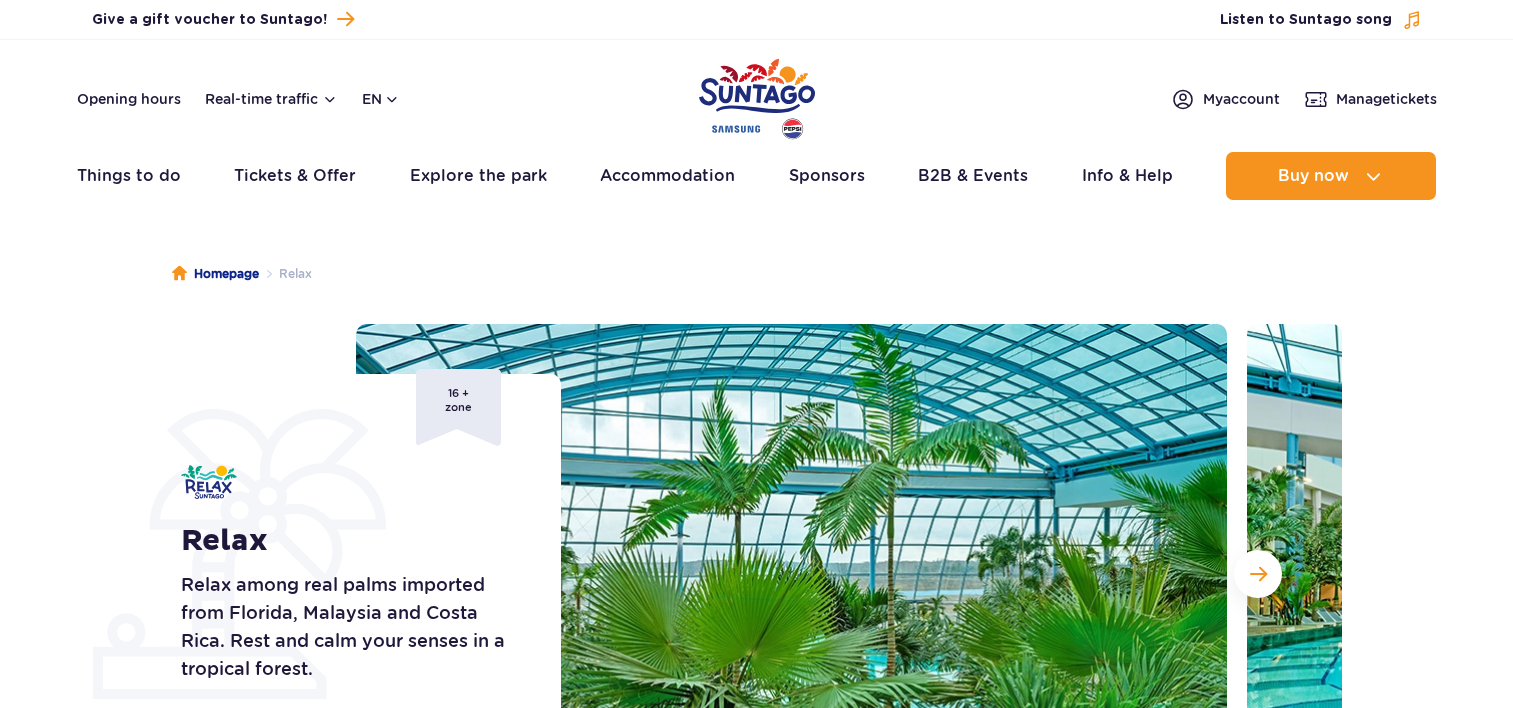 scroll, scrollTop: 0, scrollLeft: 0, axis: both 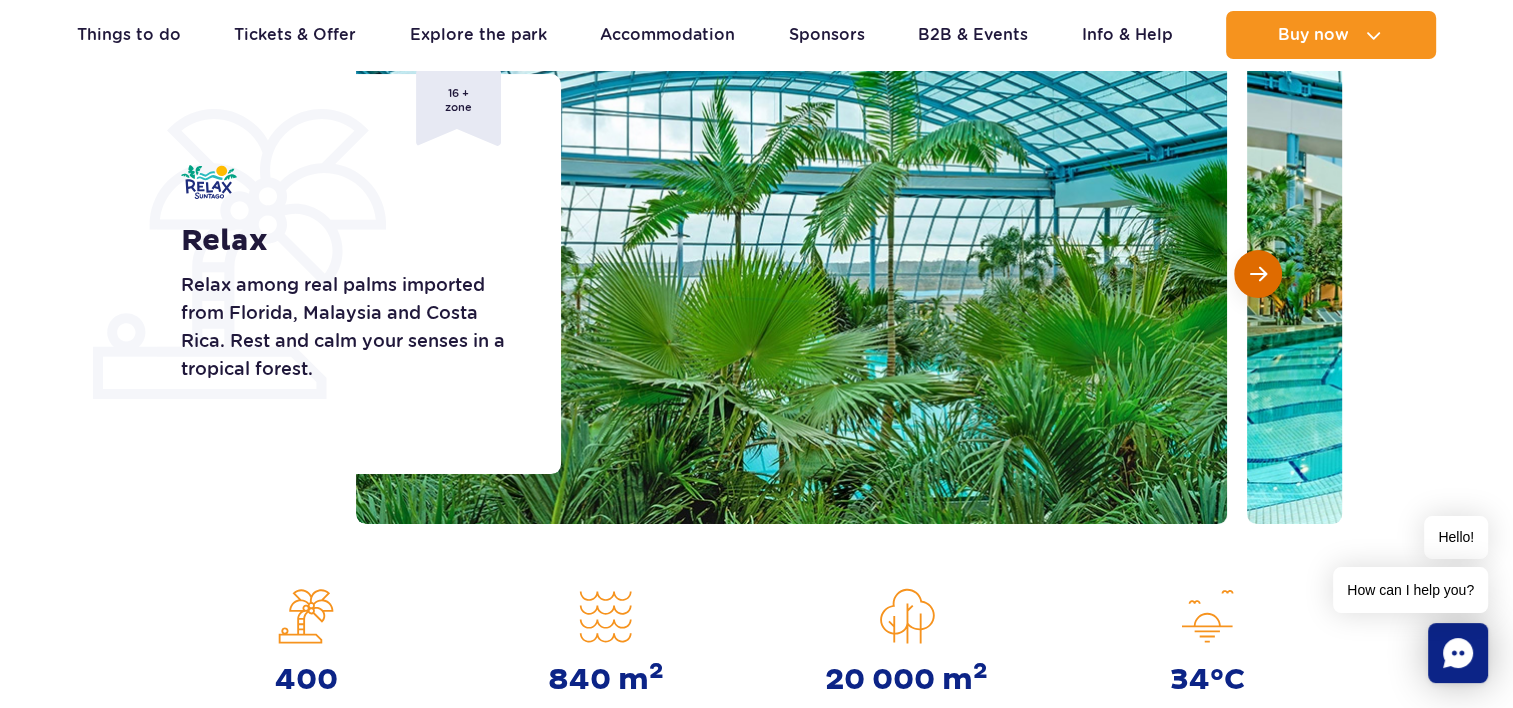 click at bounding box center [1258, 274] 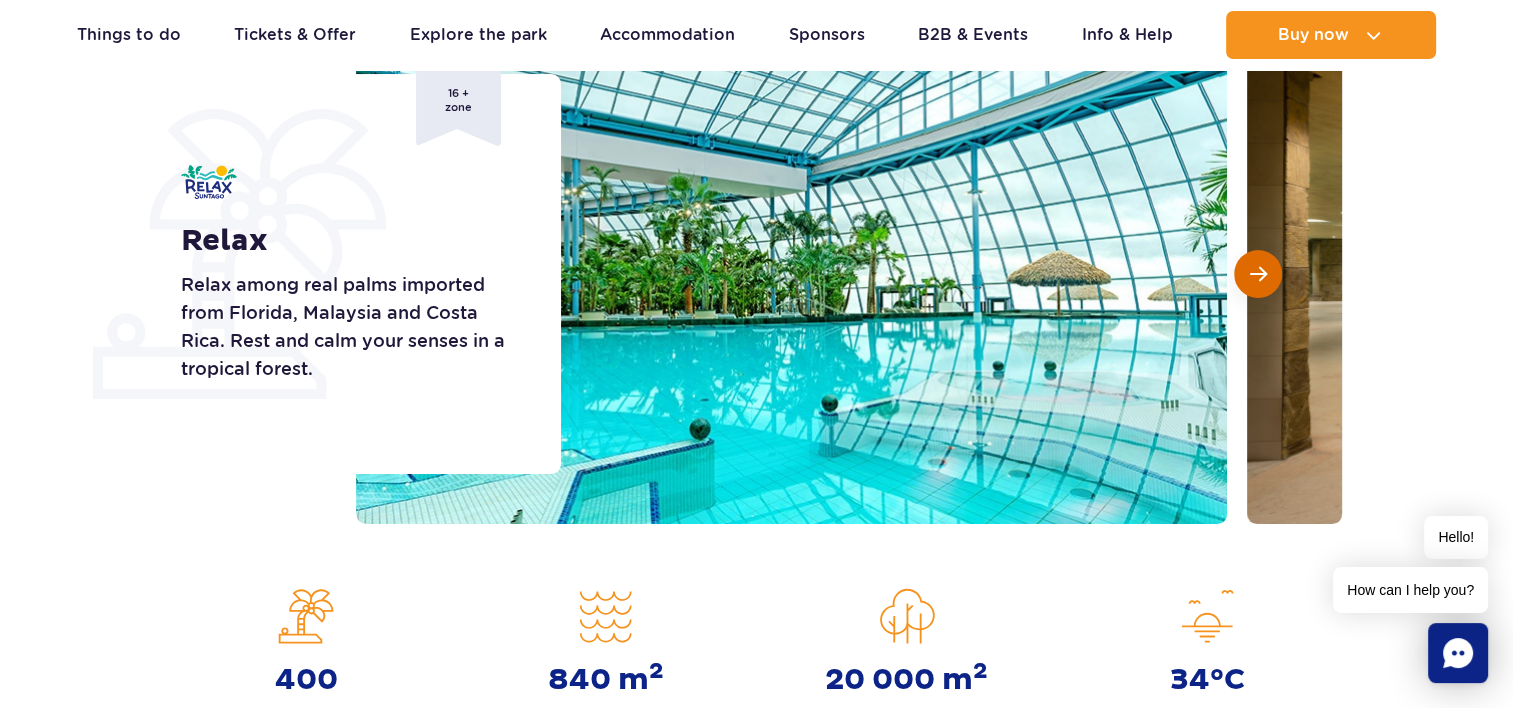 click at bounding box center (1258, 274) 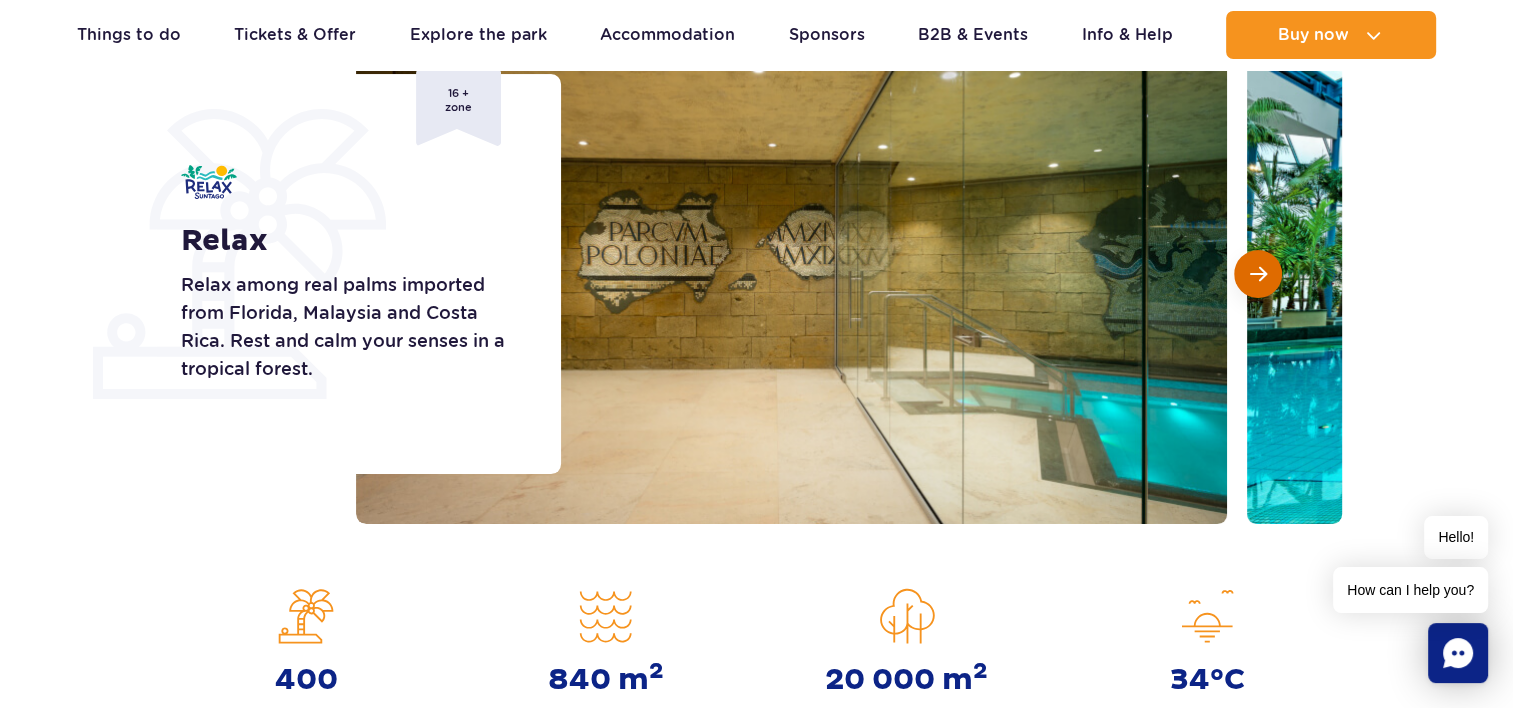 click at bounding box center [1258, 274] 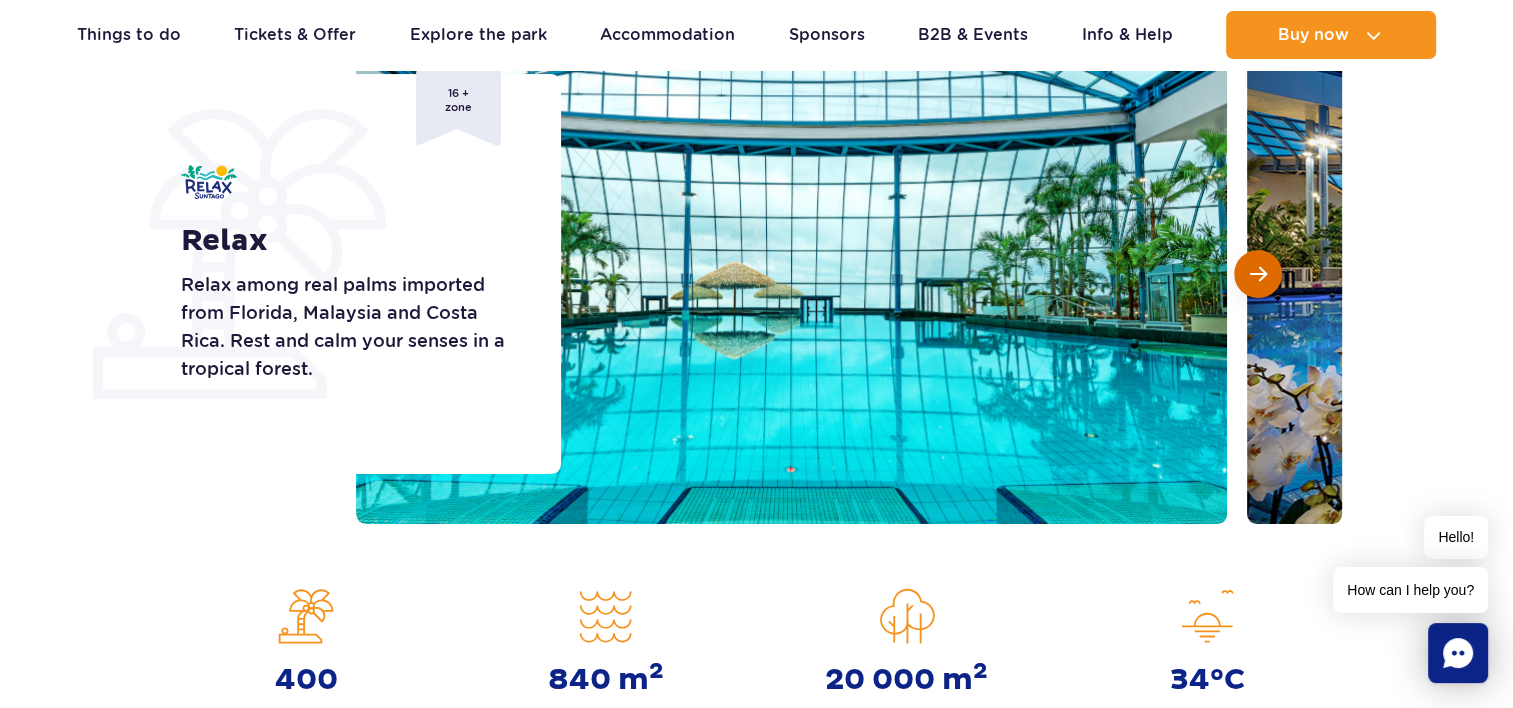 click at bounding box center [1258, 274] 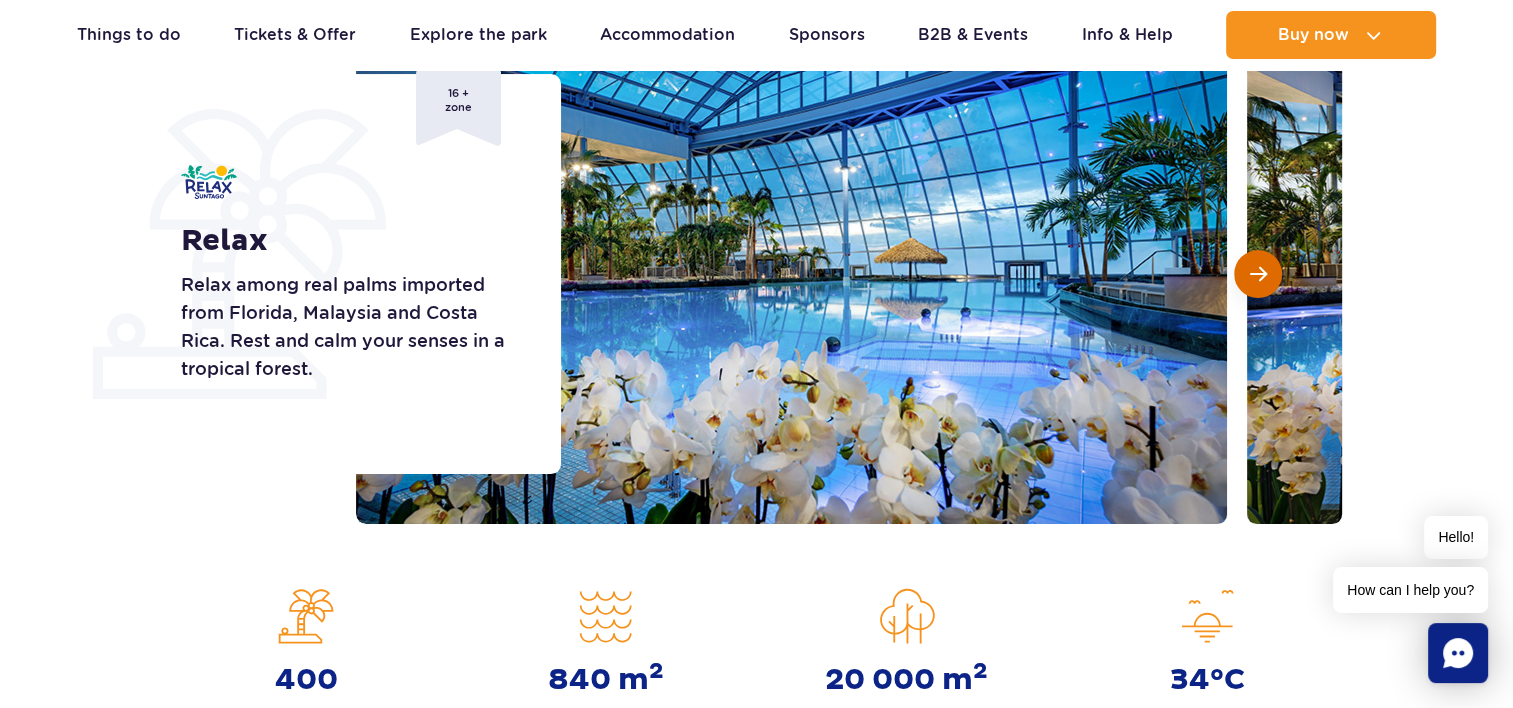 click at bounding box center (1258, 274) 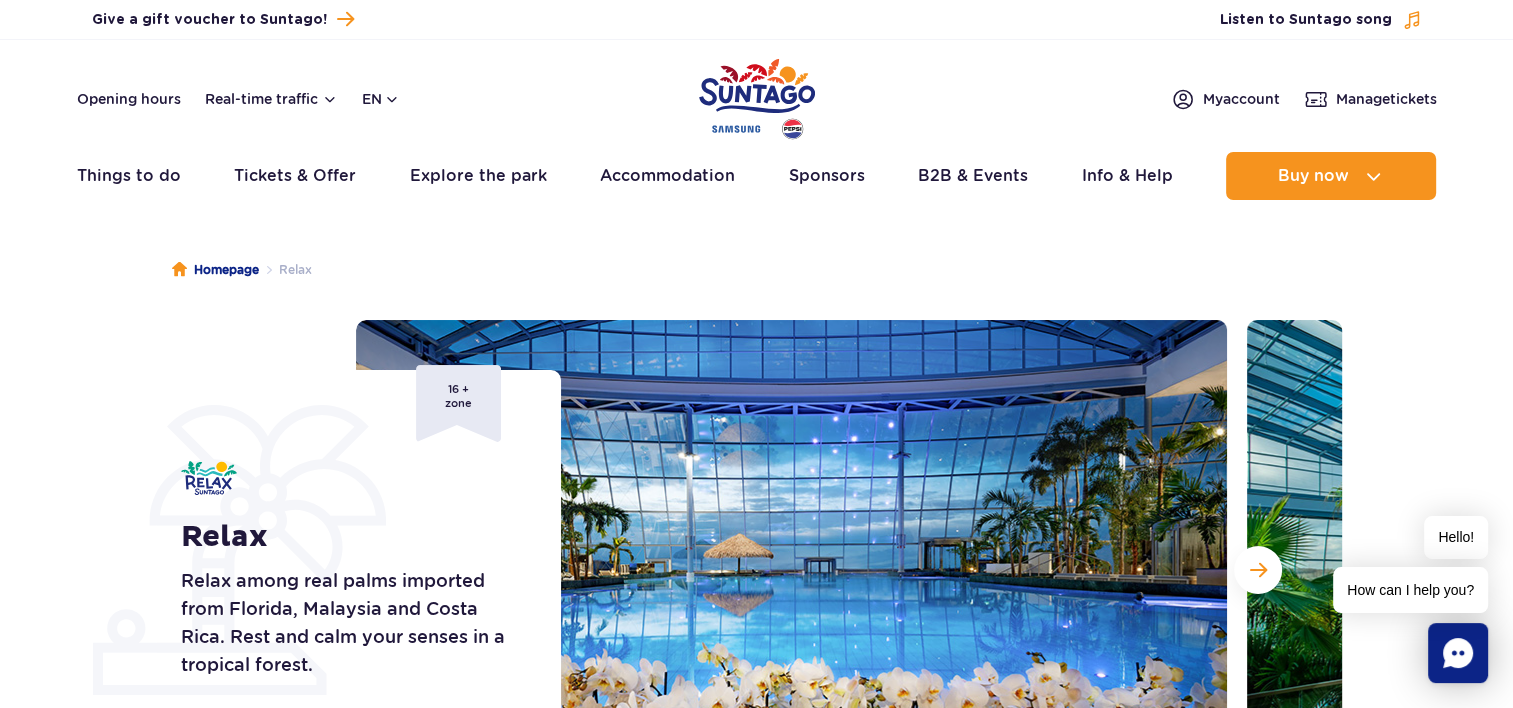 scroll, scrollTop: 0, scrollLeft: 0, axis: both 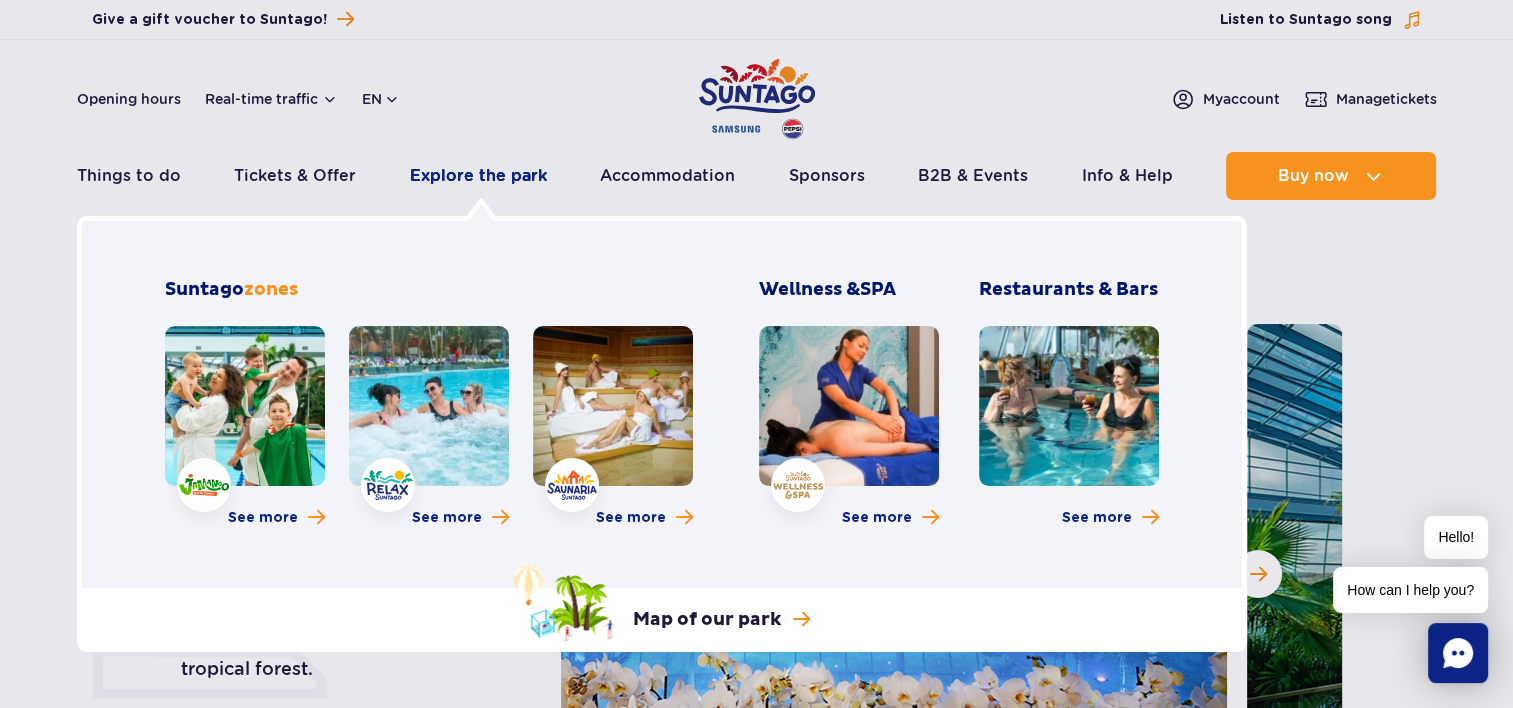 click on "Explore the park" at bounding box center [478, 176] 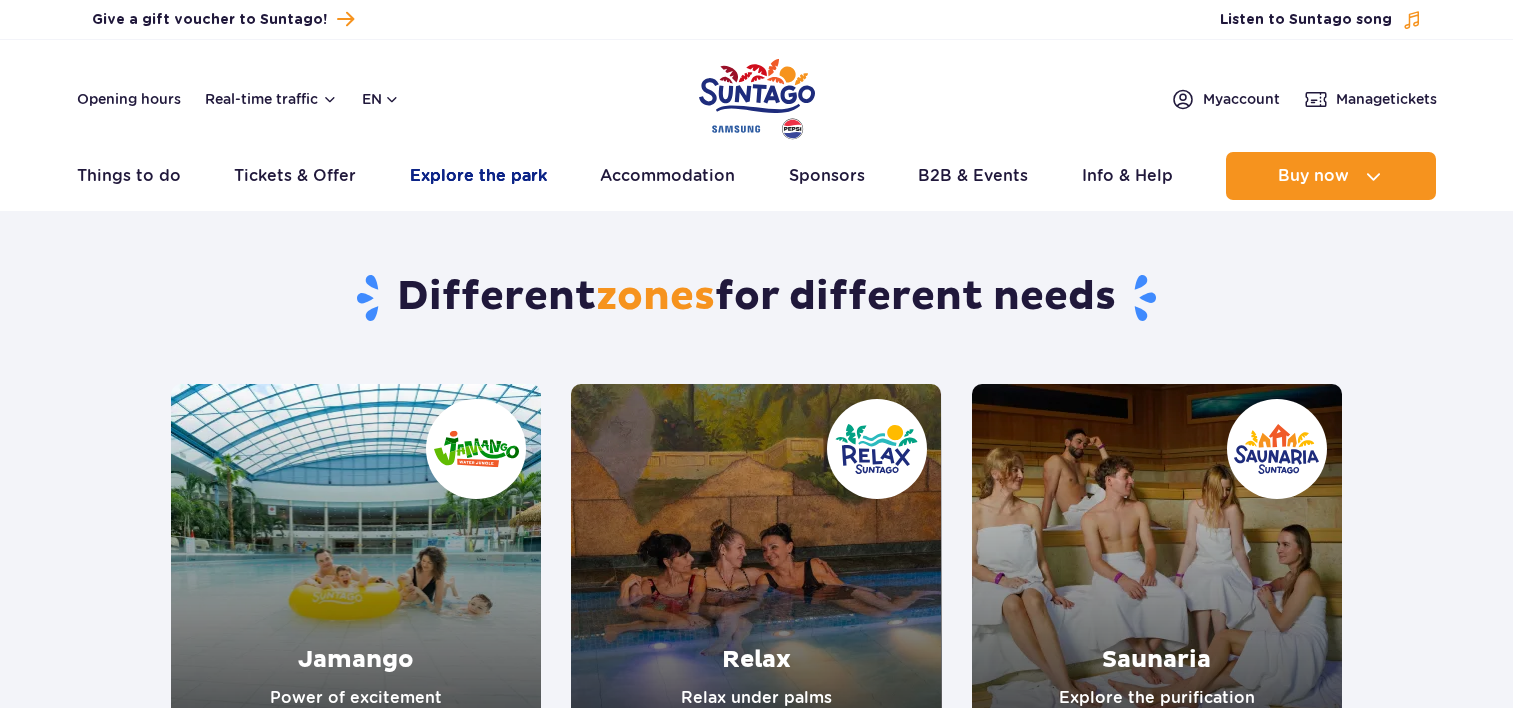 scroll, scrollTop: 0, scrollLeft: 0, axis: both 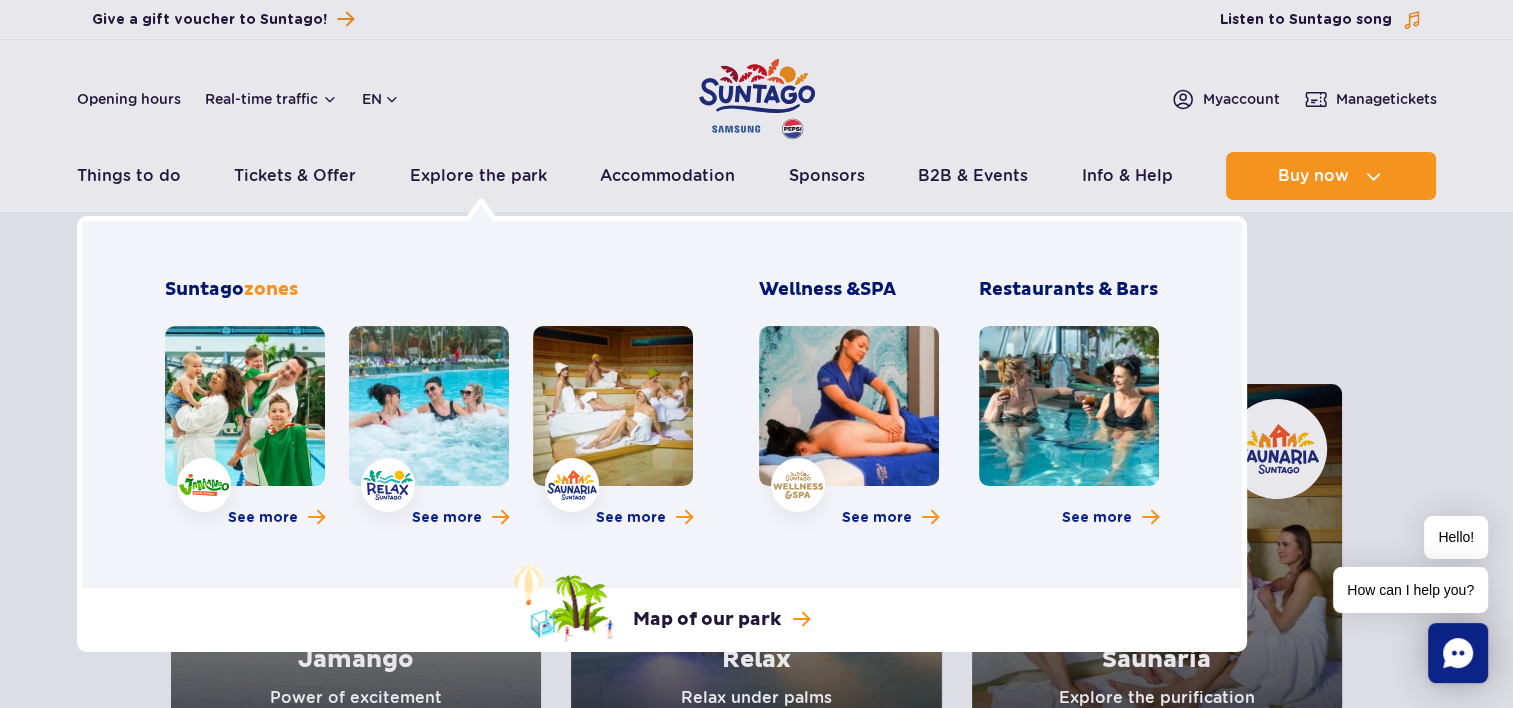 click at bounding box center [1069, 406] 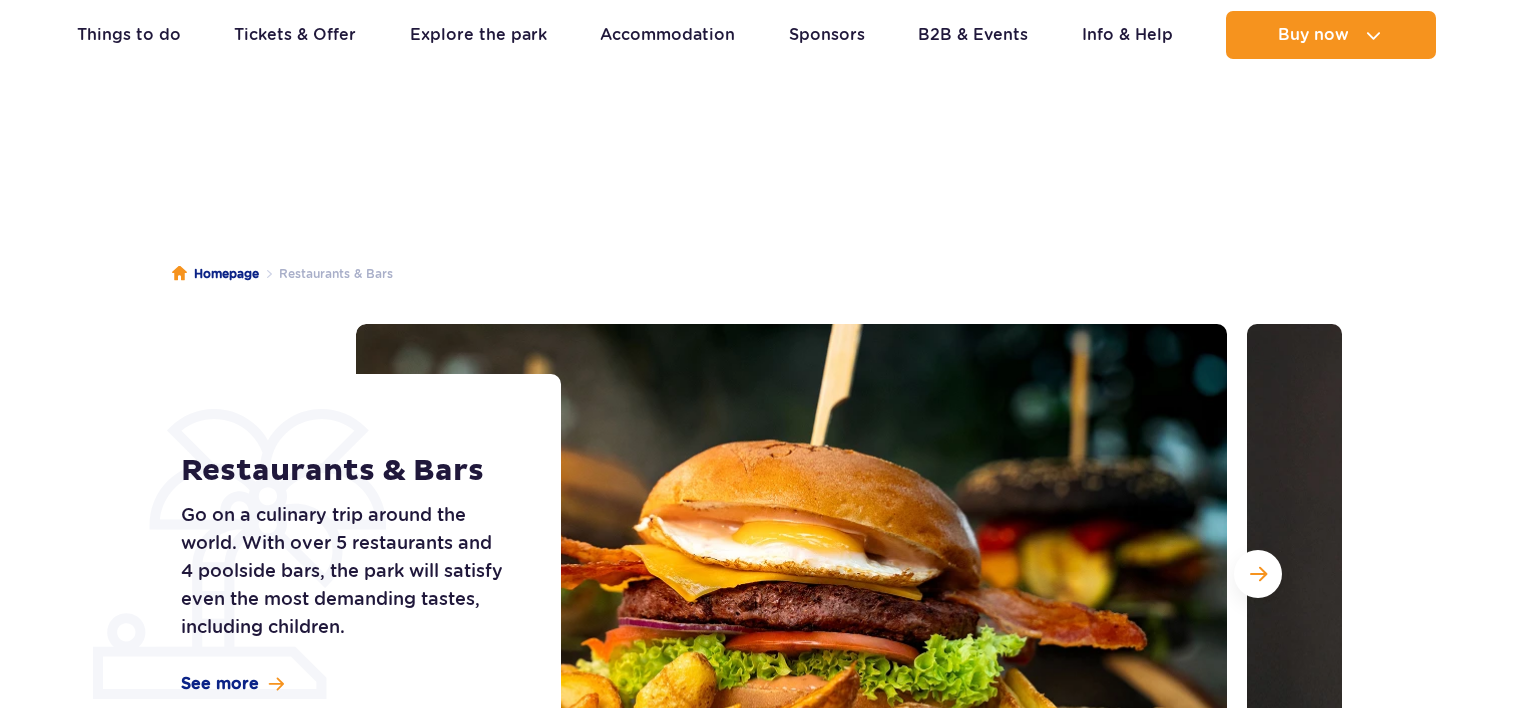 scroll, scrollTop: 200, scrollLeft: 0, axis: vertical 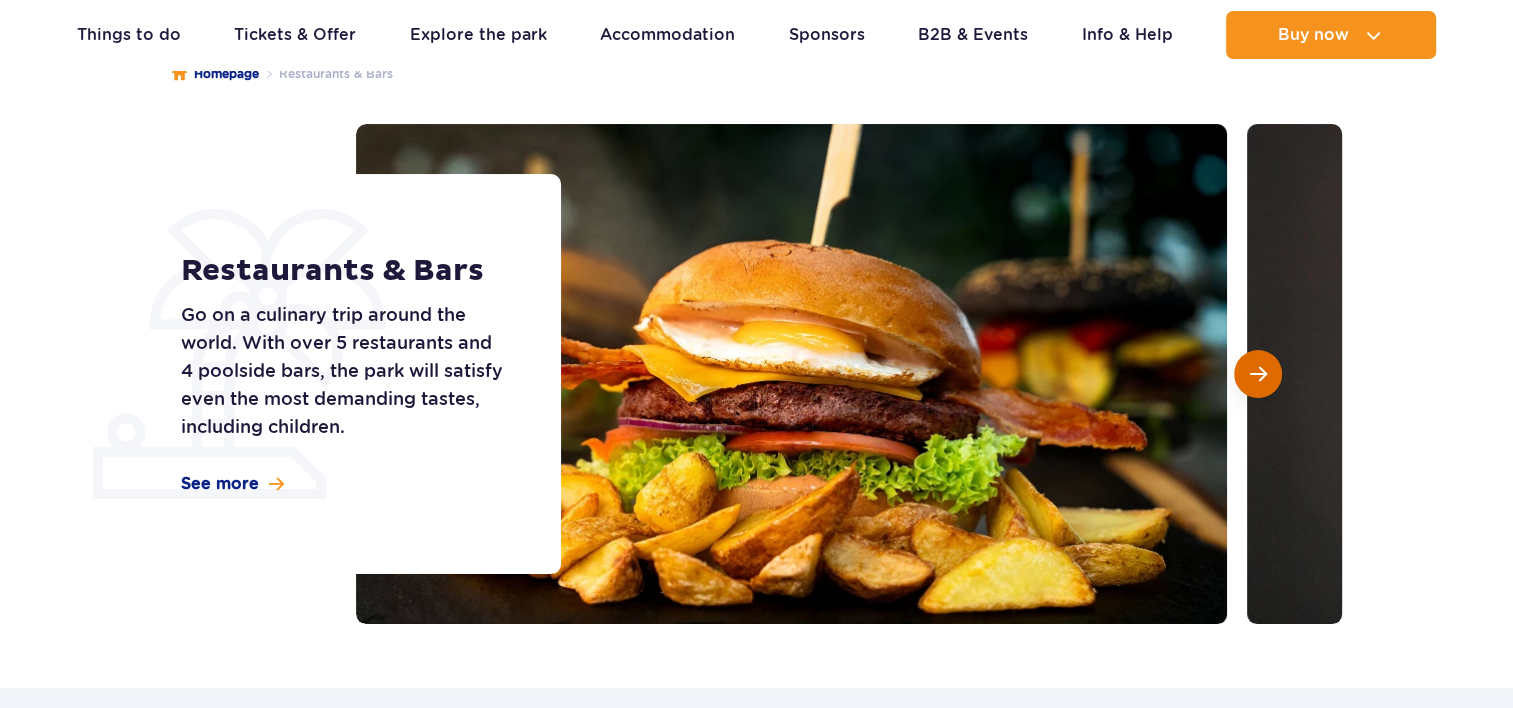 click at bounding box center [1258, 374] 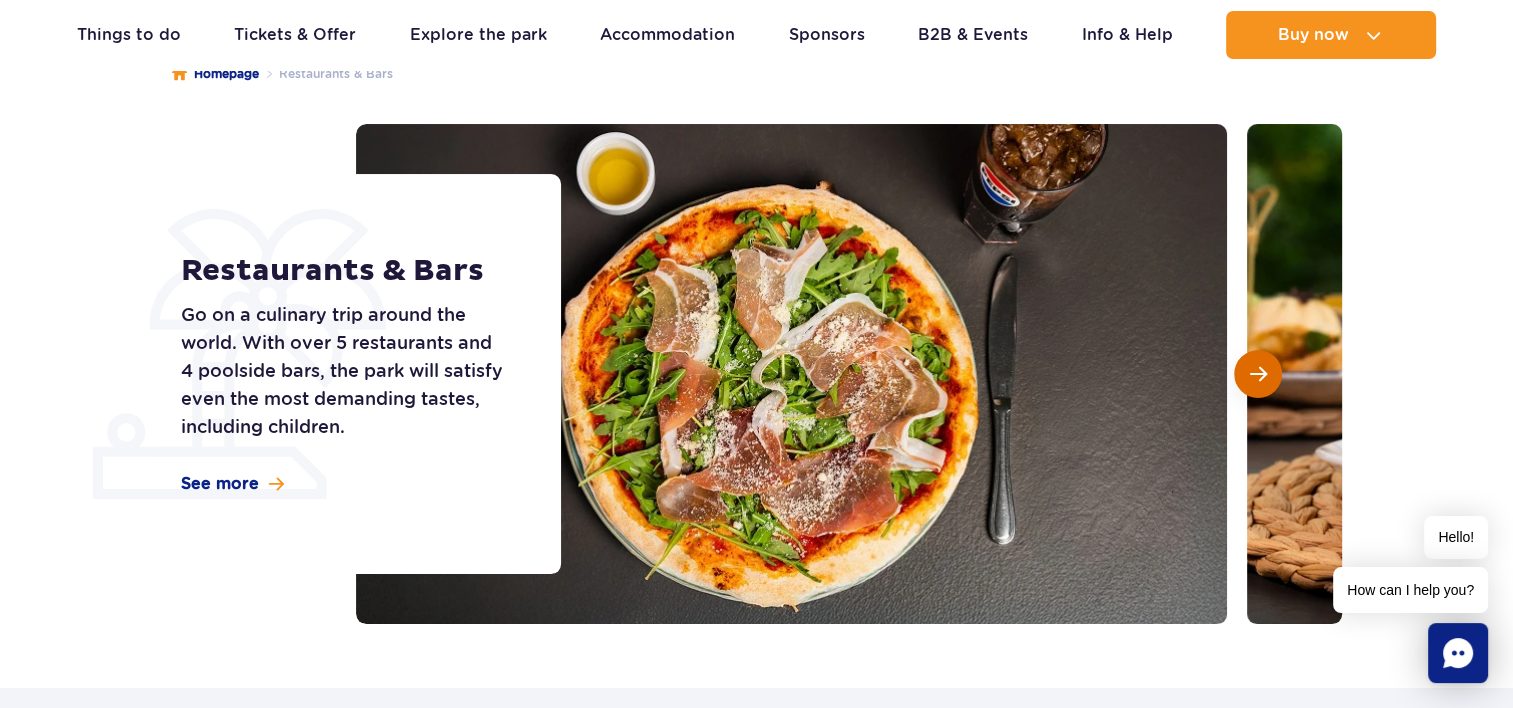 click at bounding box center (1258, 374) 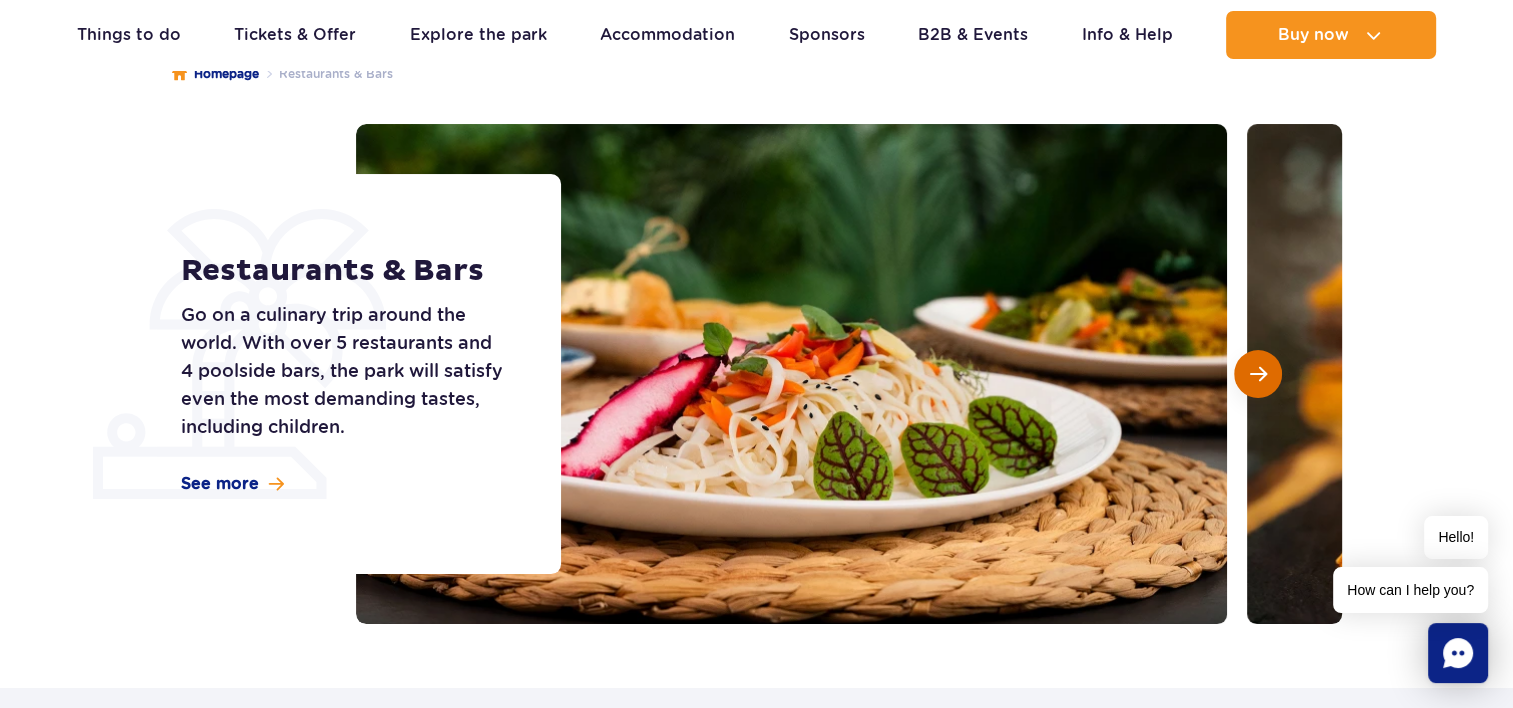 click at bounding box center (1258, 374) 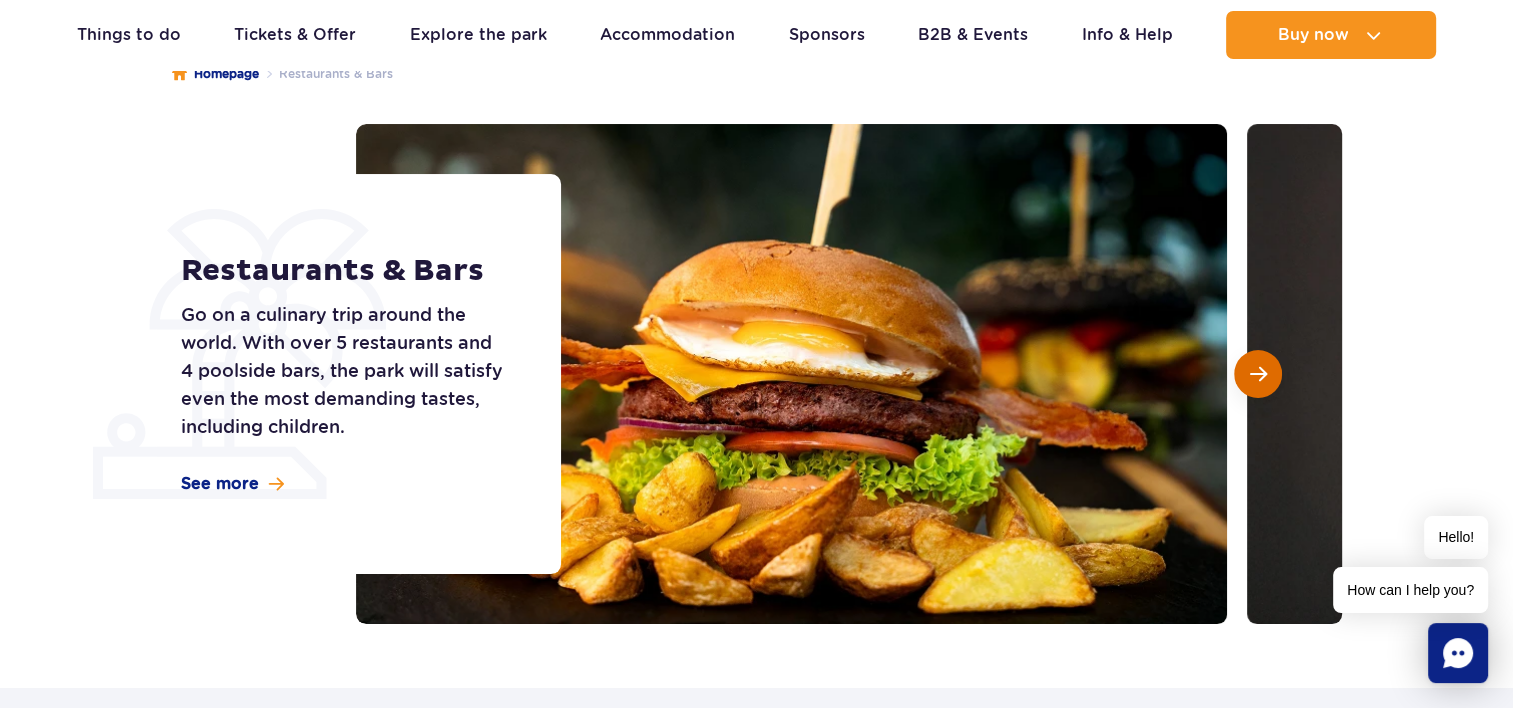 click at bounding box center [1258, 374] 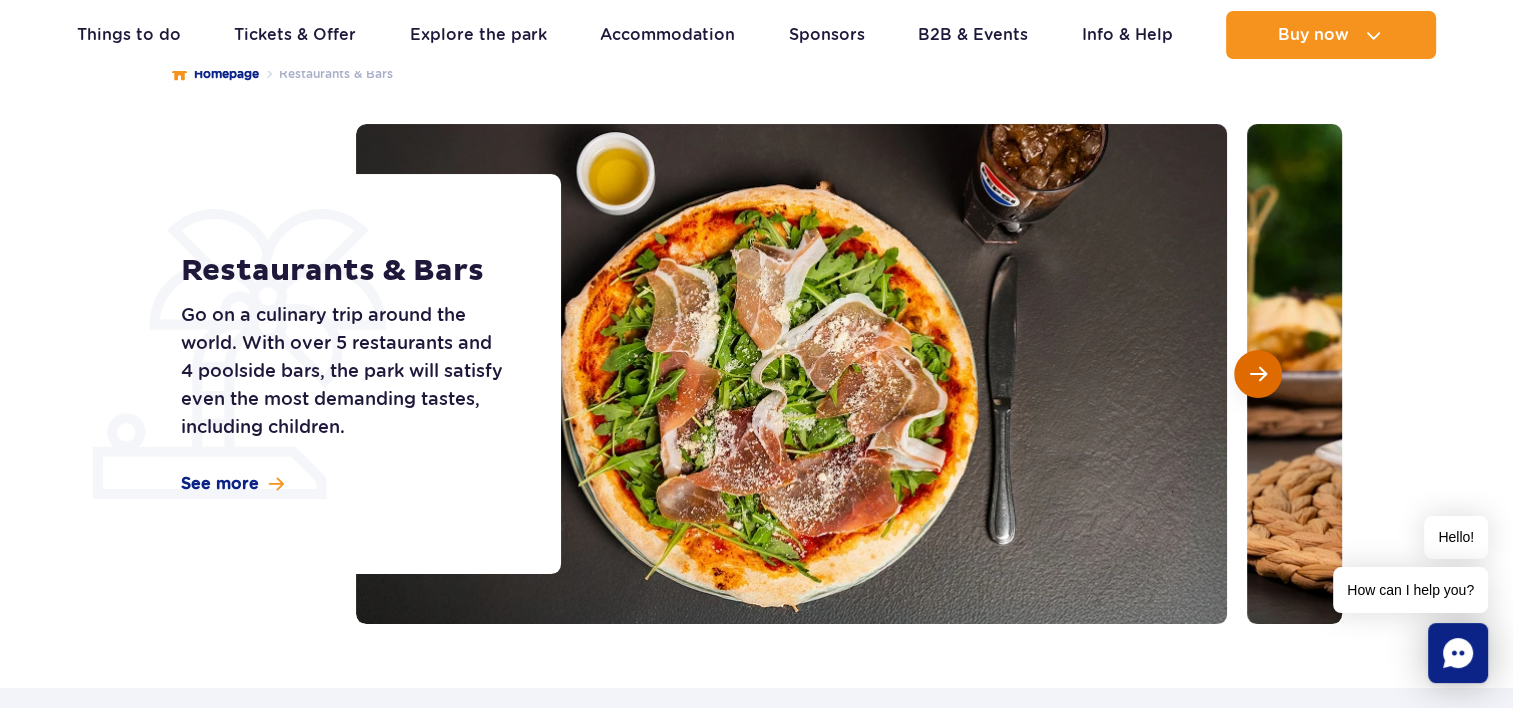 click at bounding box center (1258, 374) 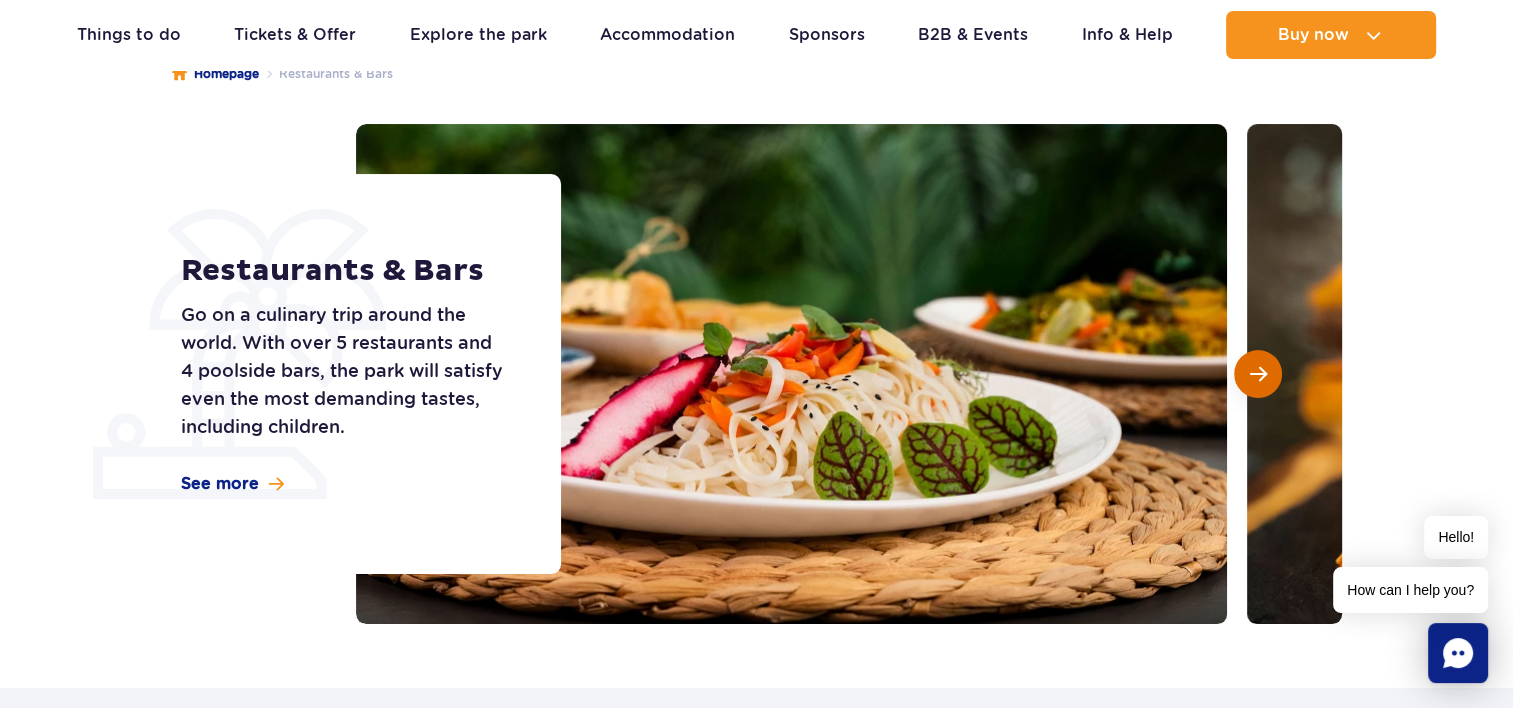 click at bounding box center (1258, 374) 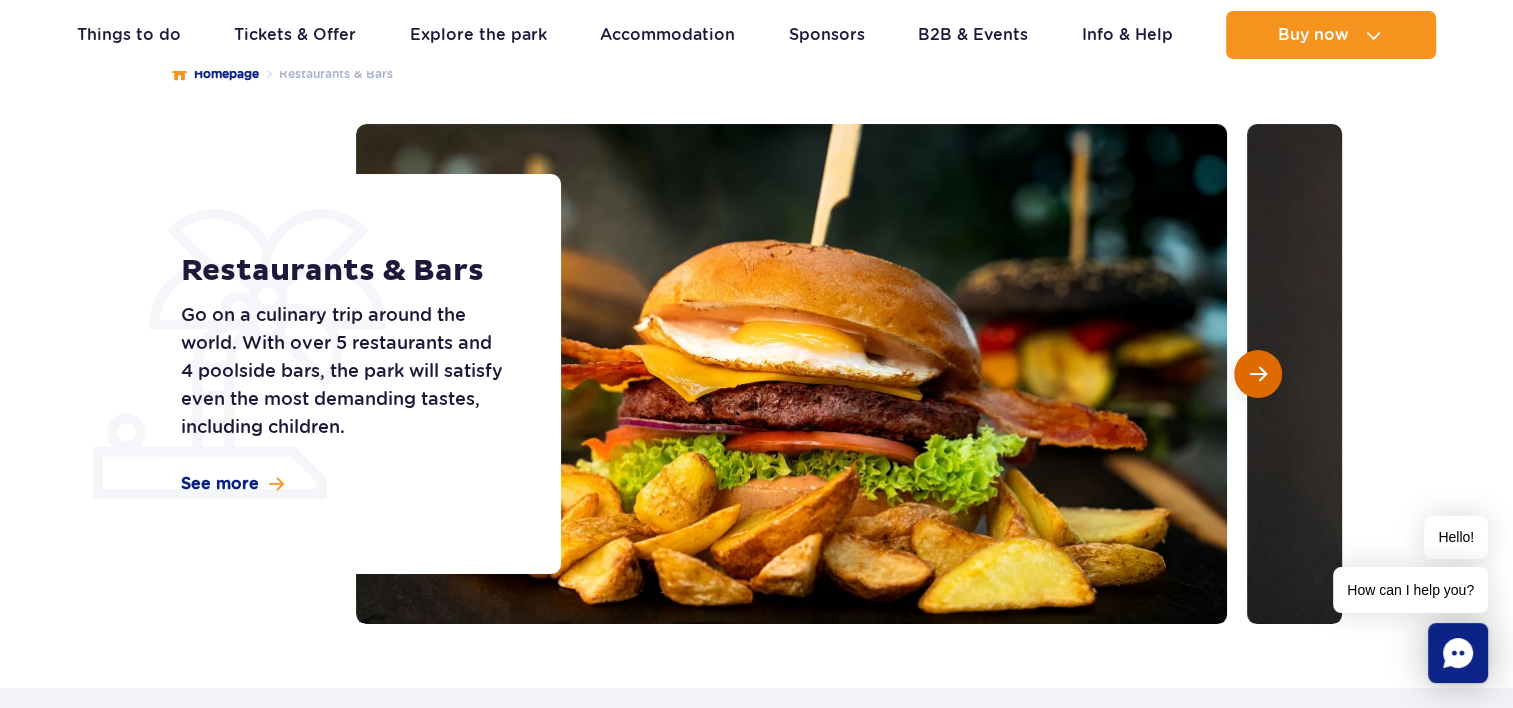 click at bounding box center (1258, 374) 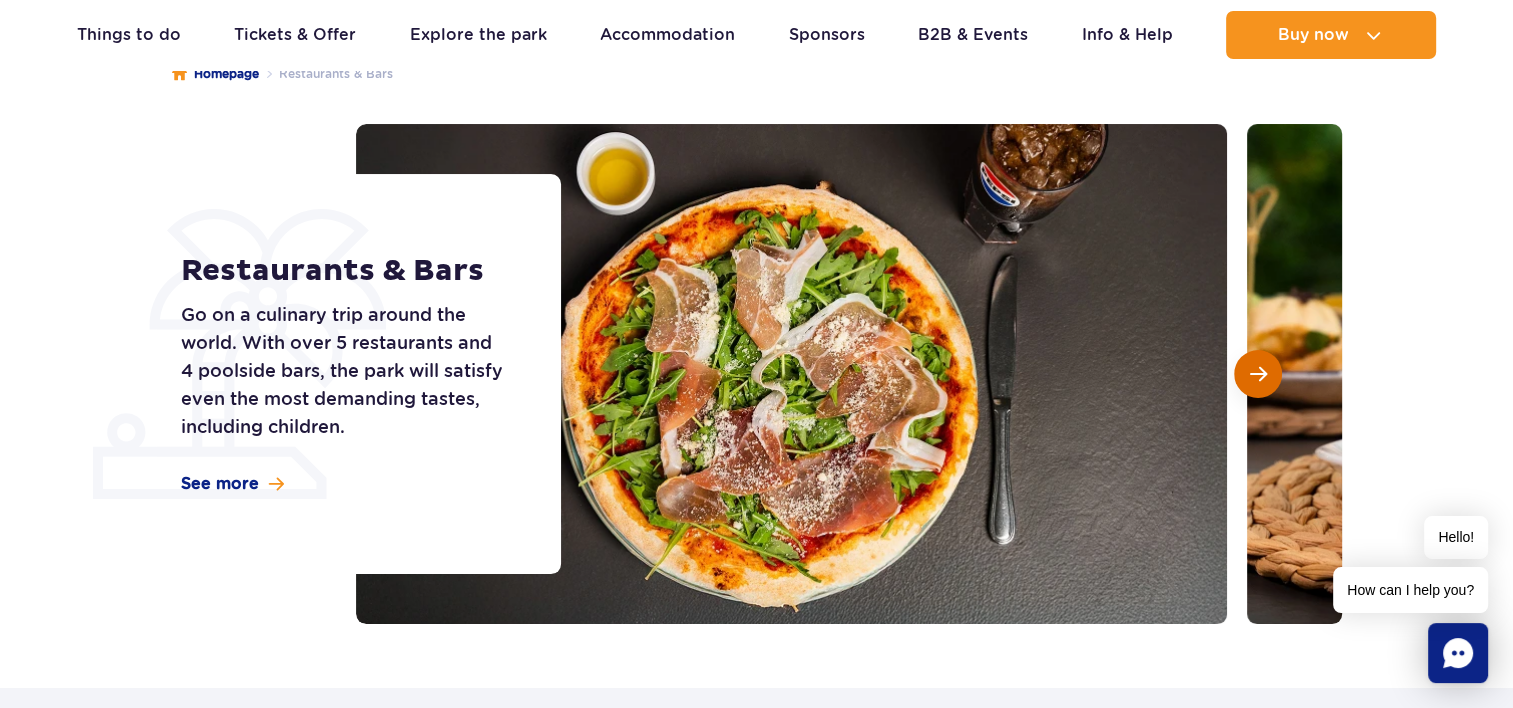 click at bounding box center [1258, 374] 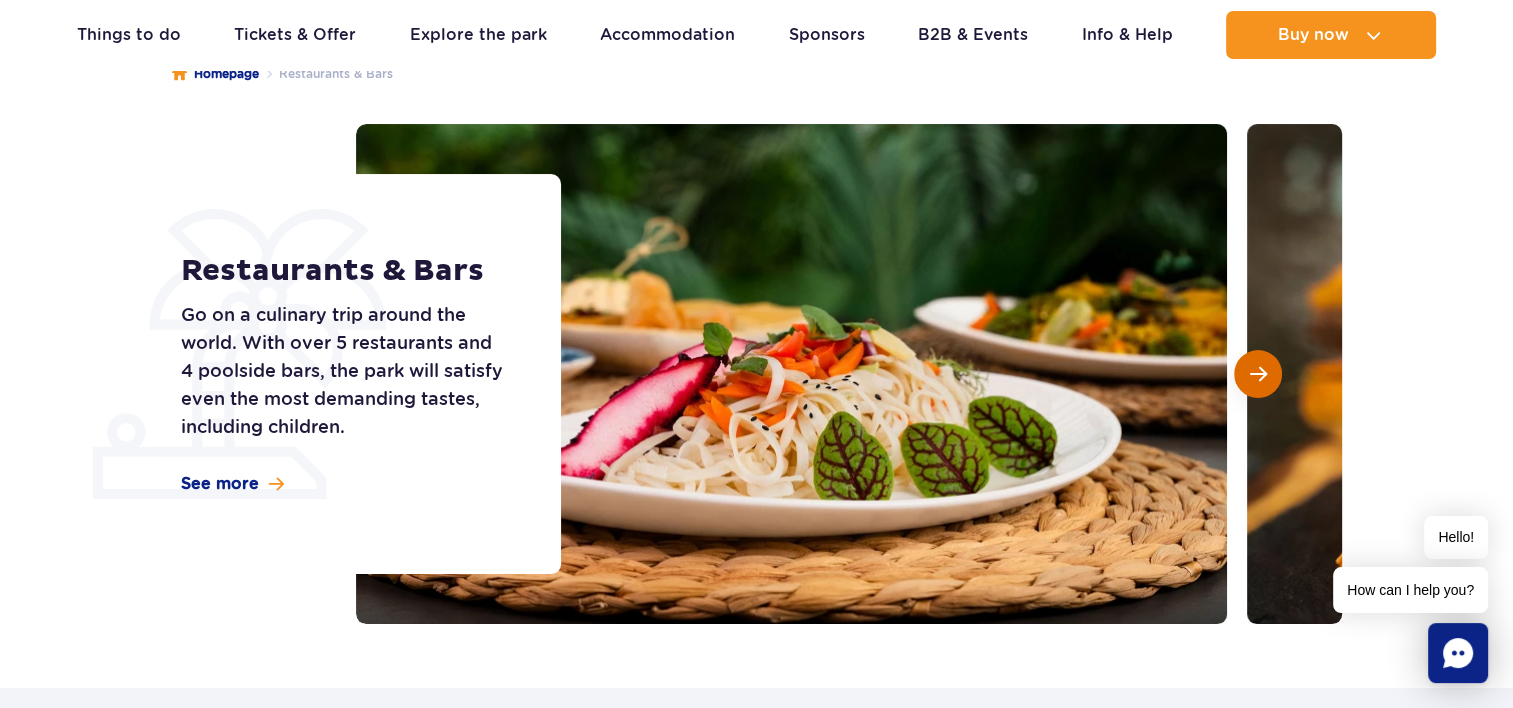 click at bounding box center (1258, 374) 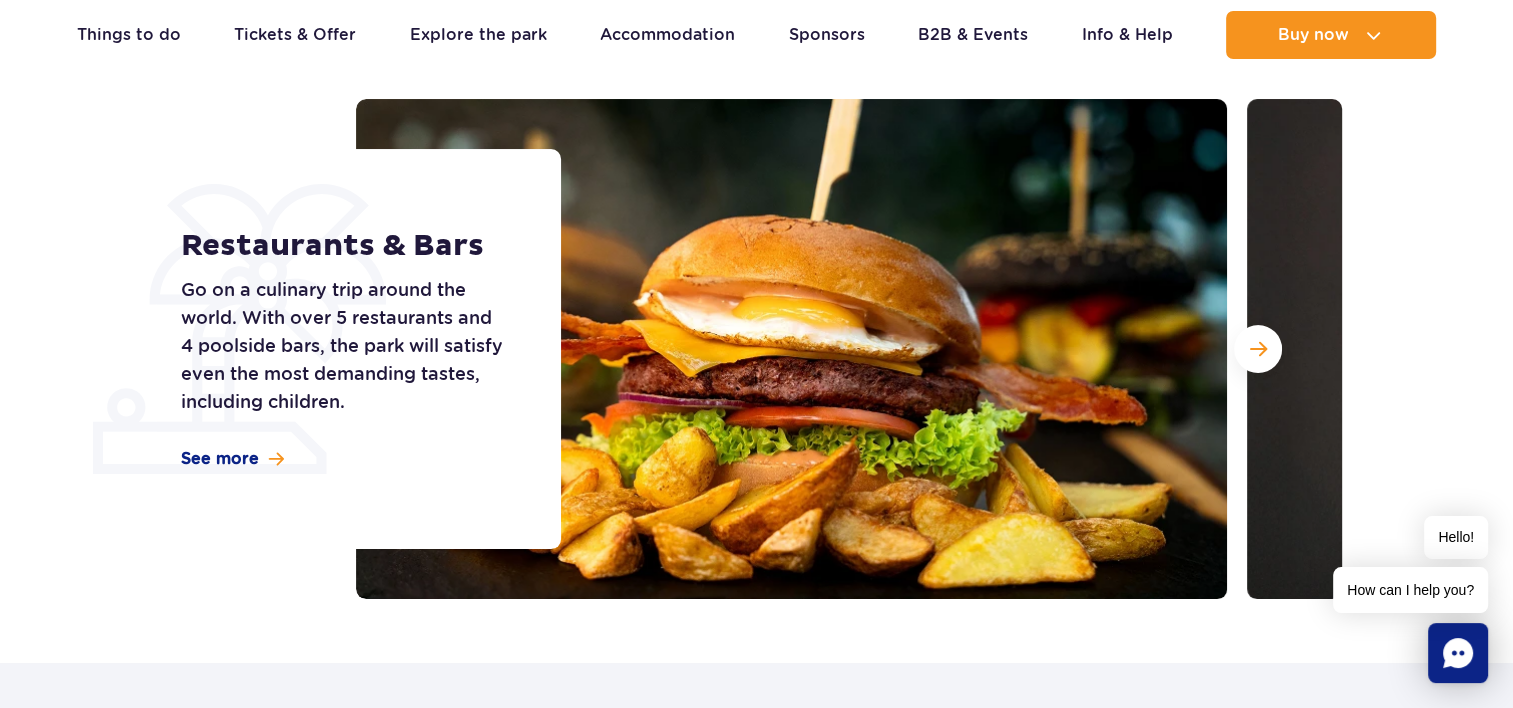scroll, scrollTop: 200, scrollLeft: 0, axis: vertical 